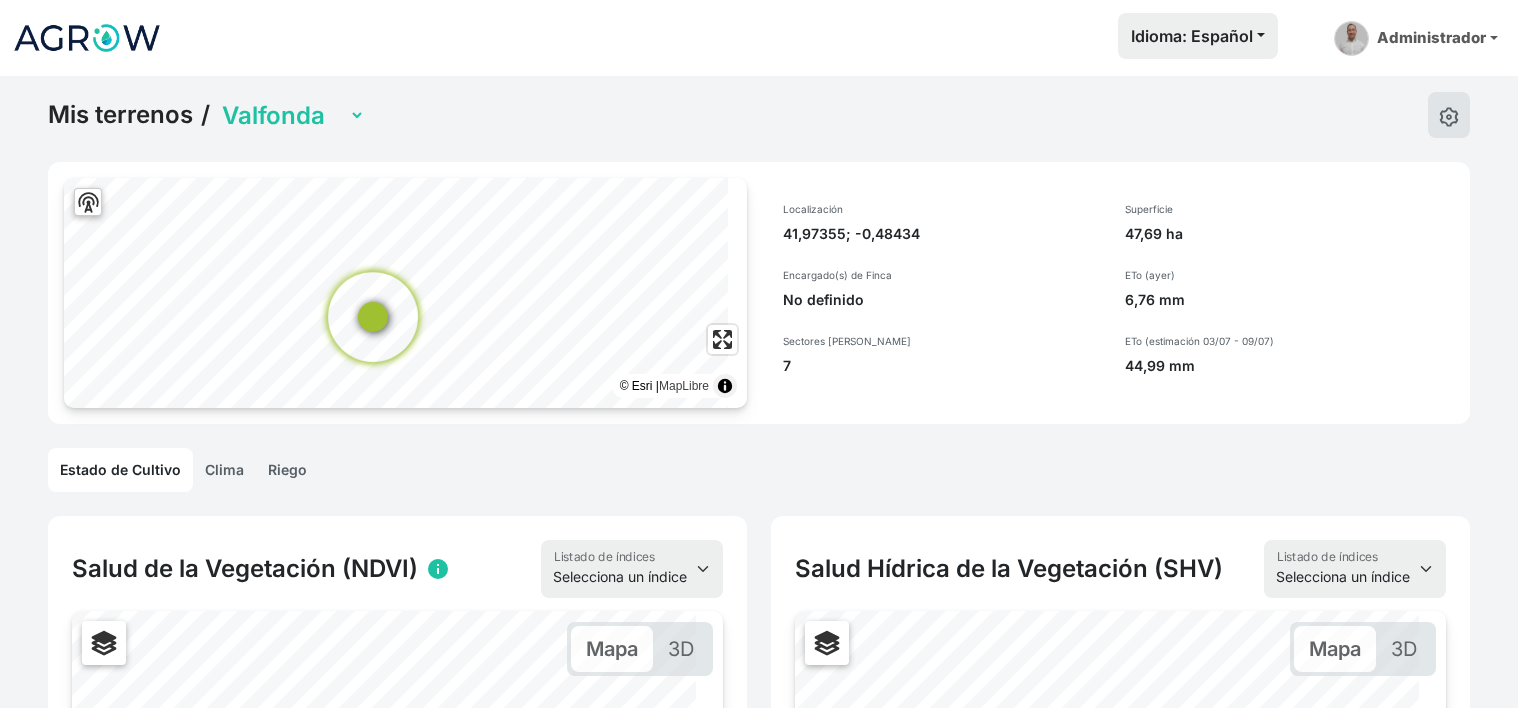 scroll, scrollTop: 0, scrollLeft: 0, axis: both 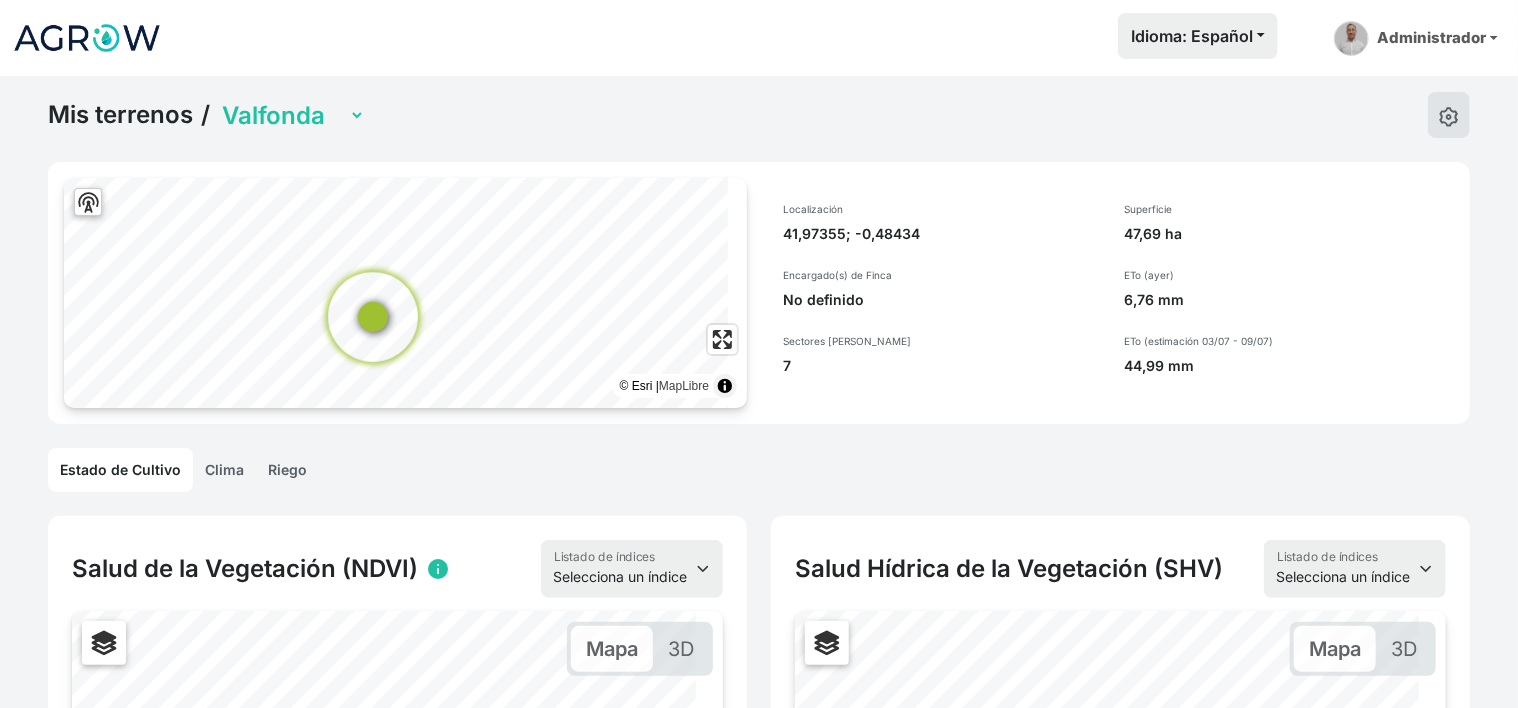 click 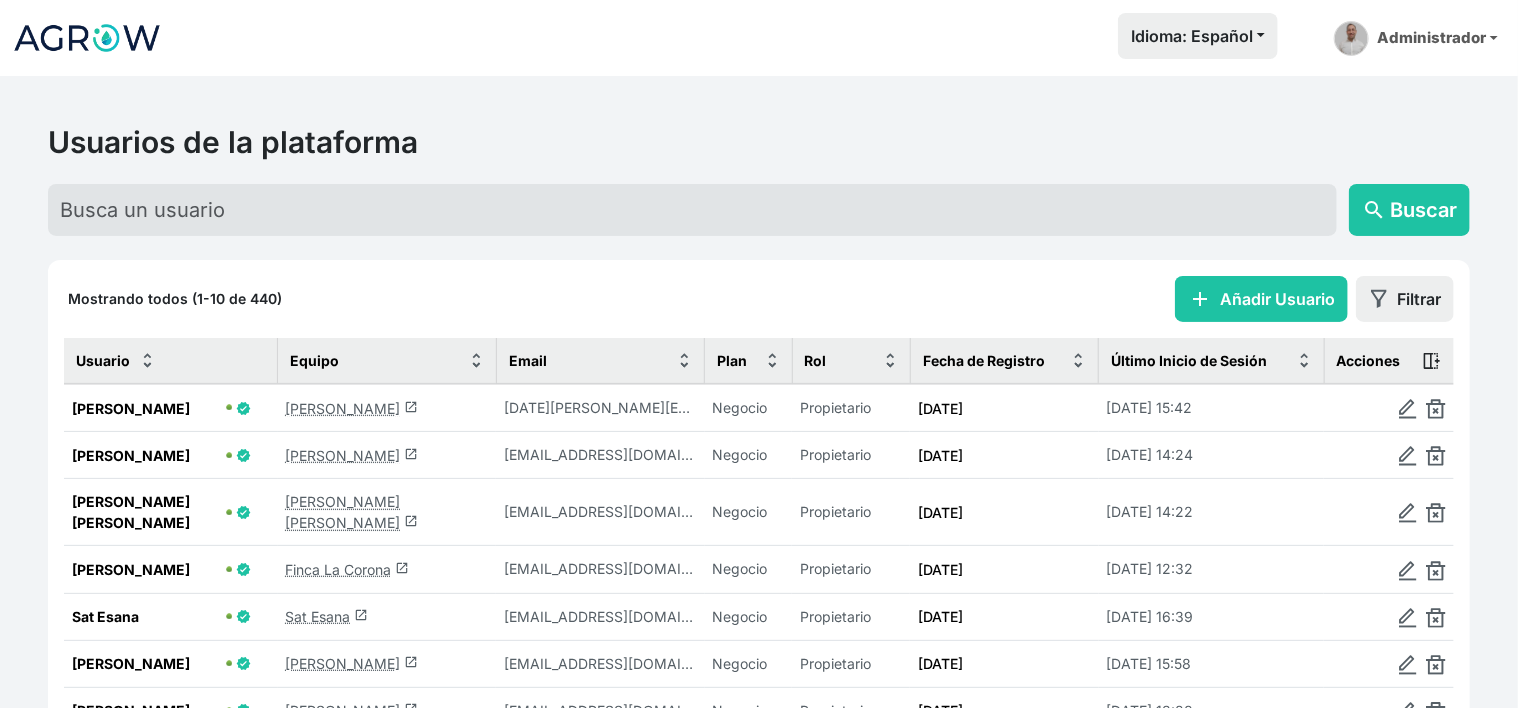 click on "Finca [PERSON_NAME]  launch" 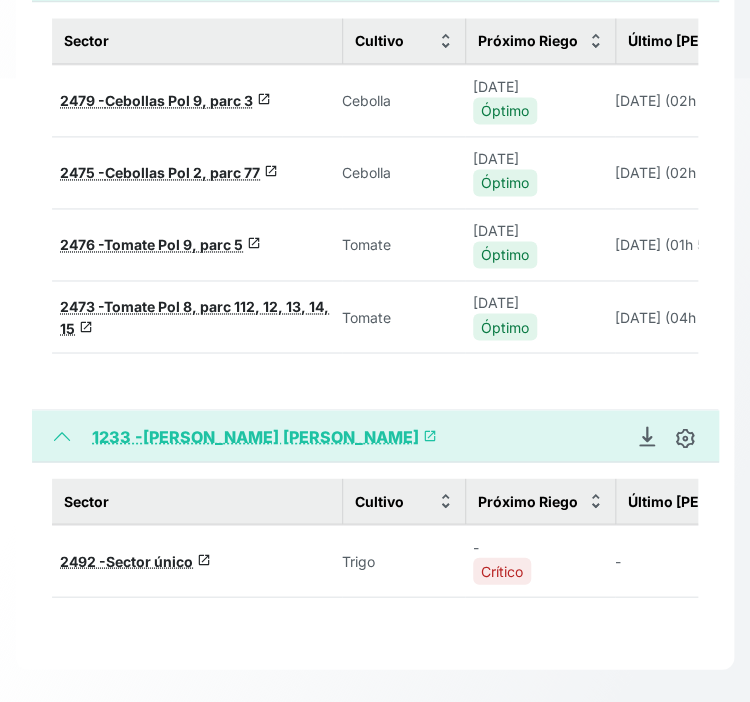 scroll, scrollTop: 363, scrollLeft: 0, axis: vertical 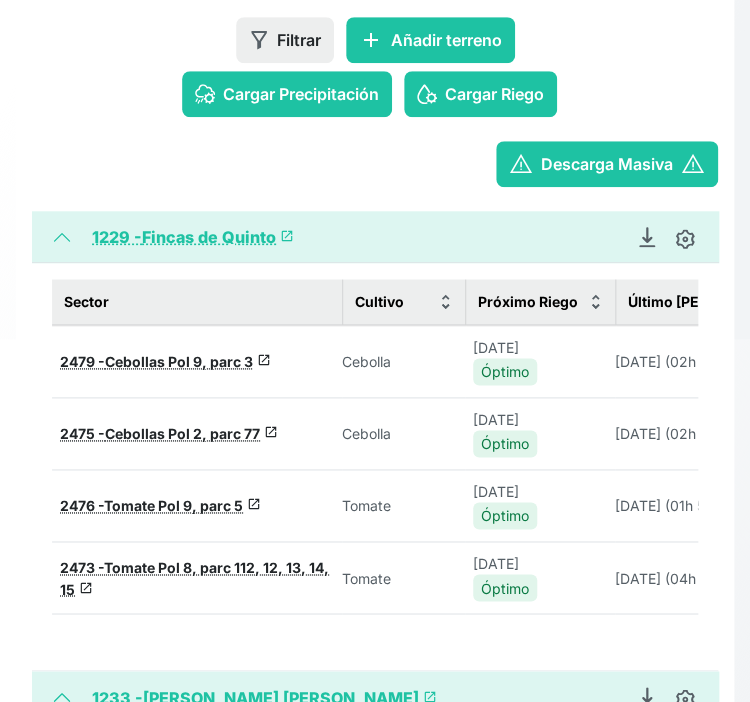 drag, startPoint x: 0, startPoint y: 8, endPoint x: 26, endPoint y: 485, distance: 477.70807 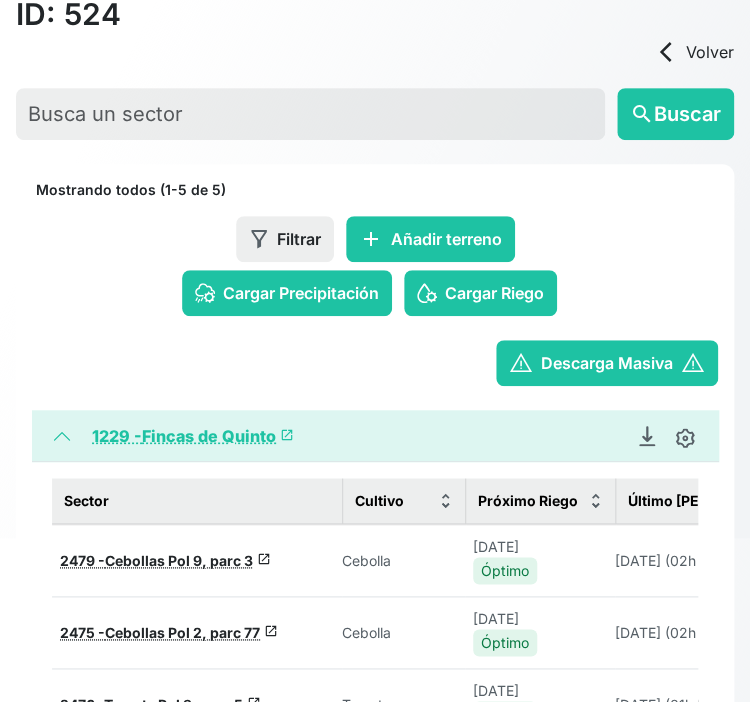 scroll, scrollTop: 0, scrollLeft: 0, axis: both 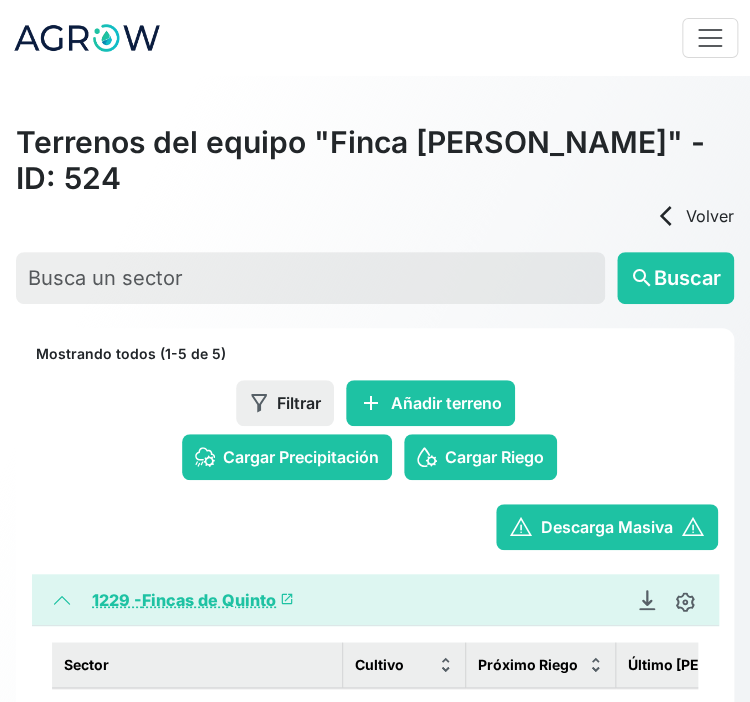 click 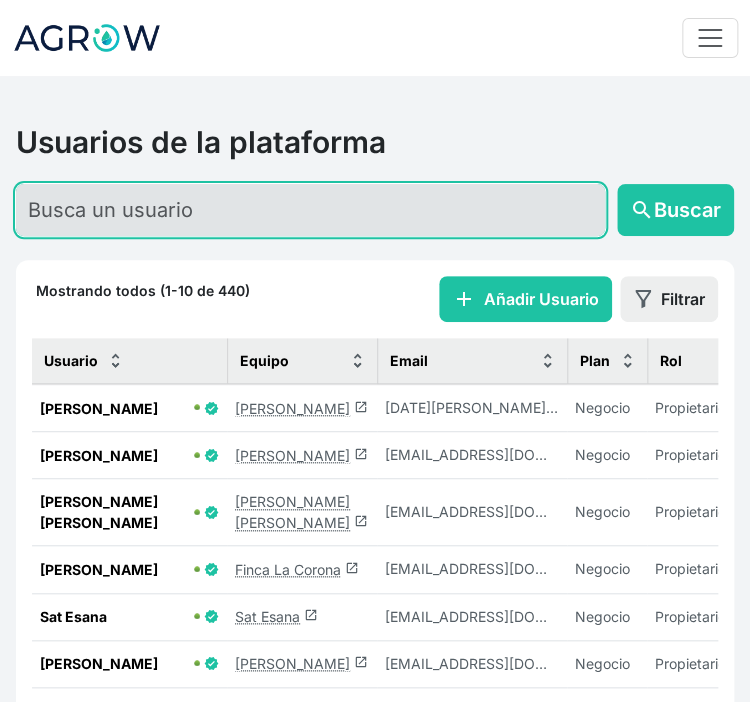 click 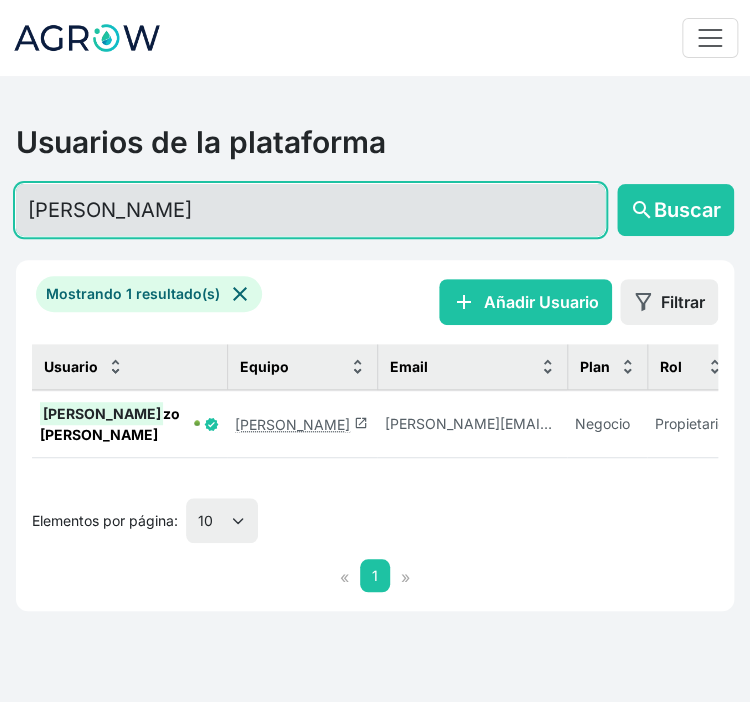 type on "[PERSON_NAME]" 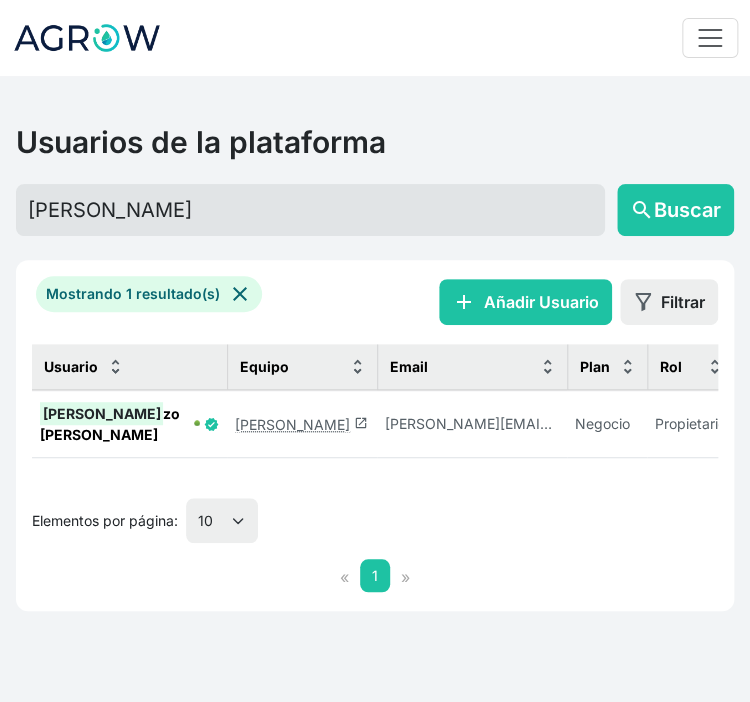 click on "[PERSON_NAME]  launch" 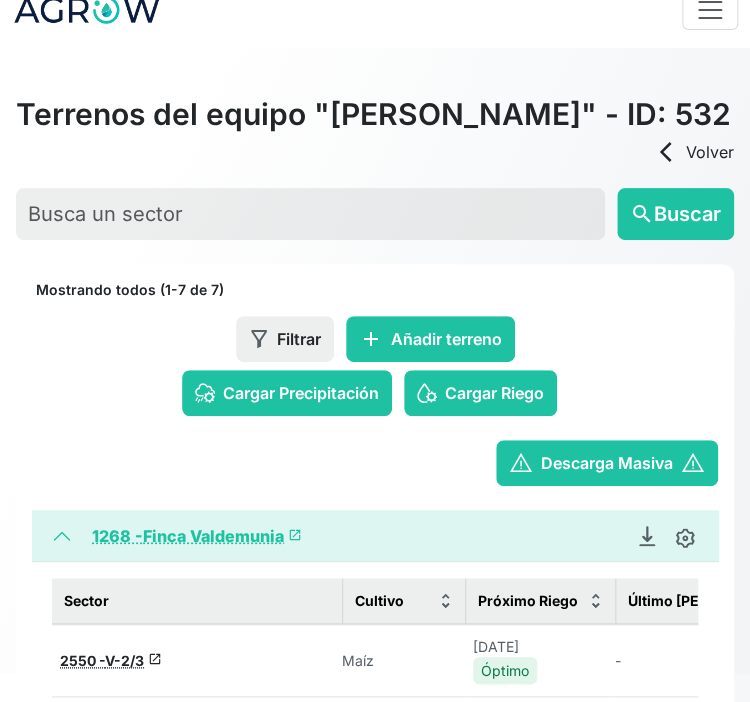 scroll, scrollTop: 0, scrollLeft: 0, axis: both 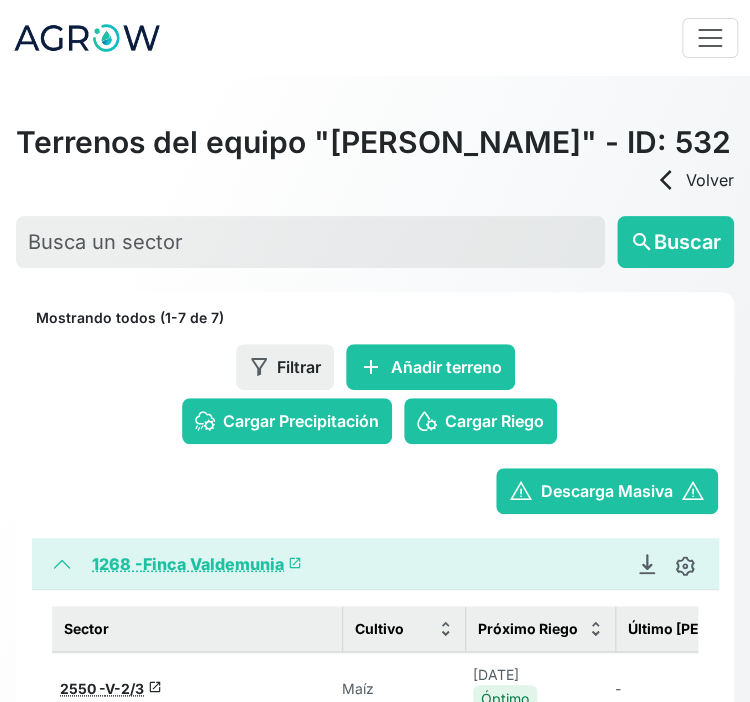 click 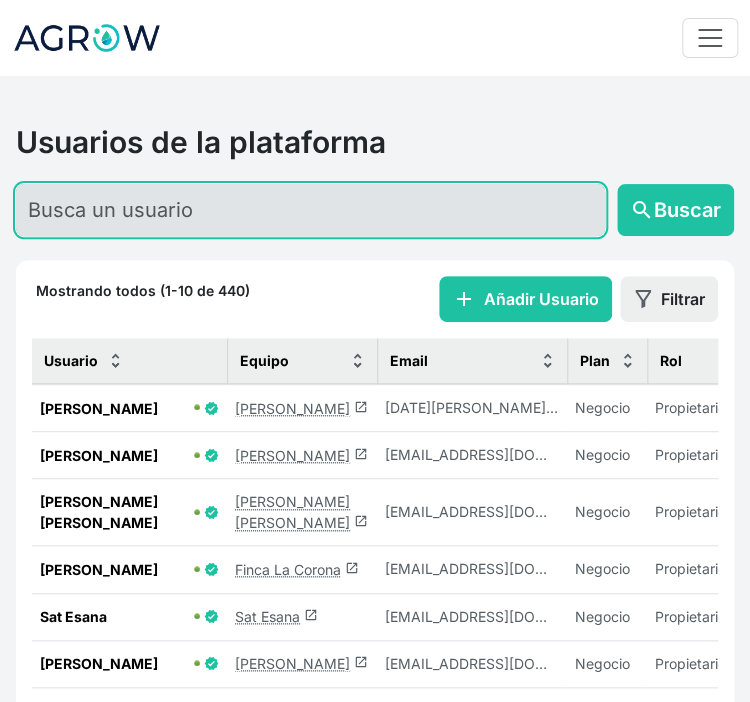 click 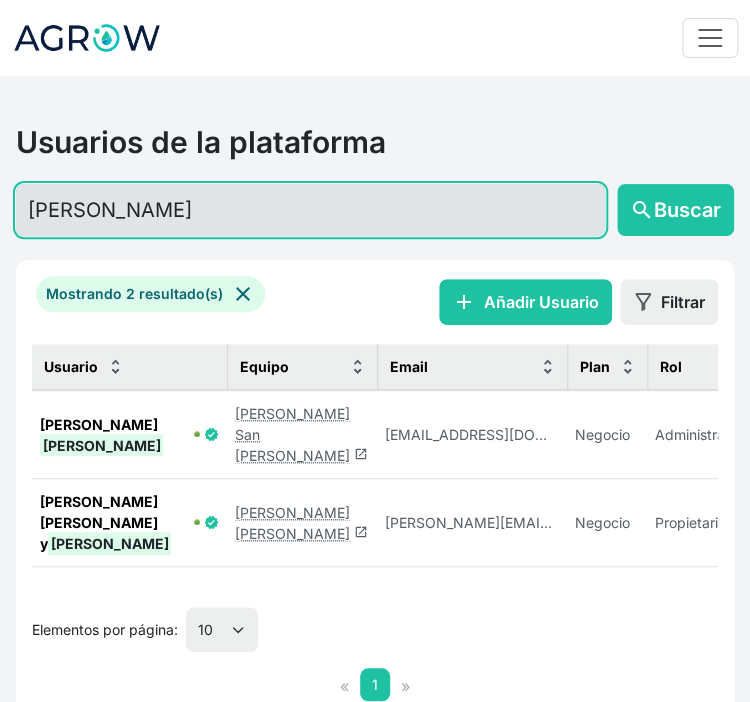 type on "[PERSON_NAME]" 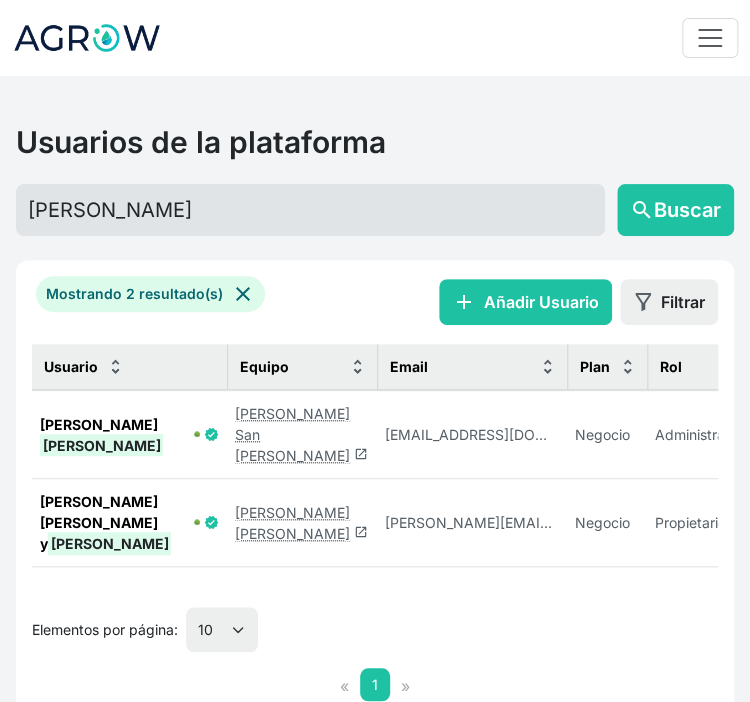 click on "[PERSON_NAME] [PERSON_NAME]" 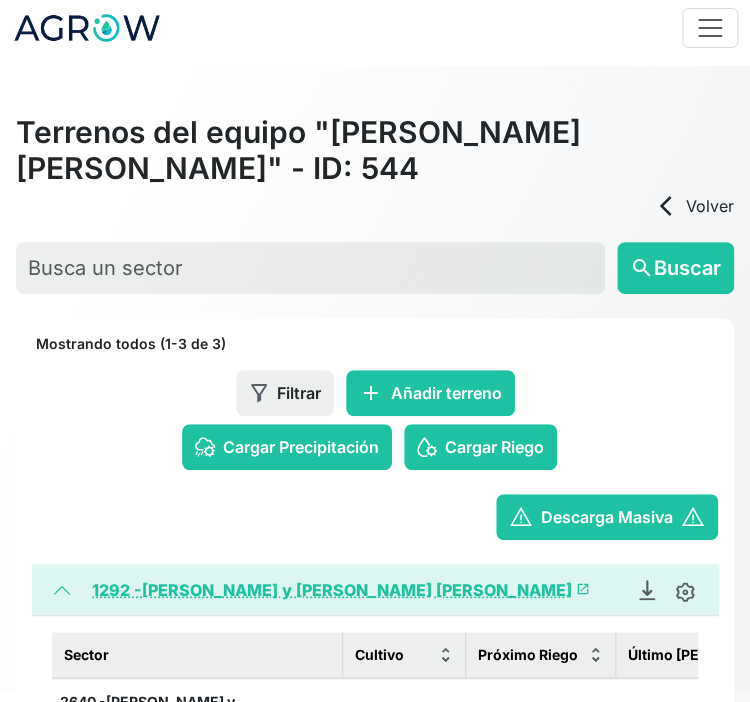 scroll, scrollTop: 0, scrollLeft: 0, axis: both 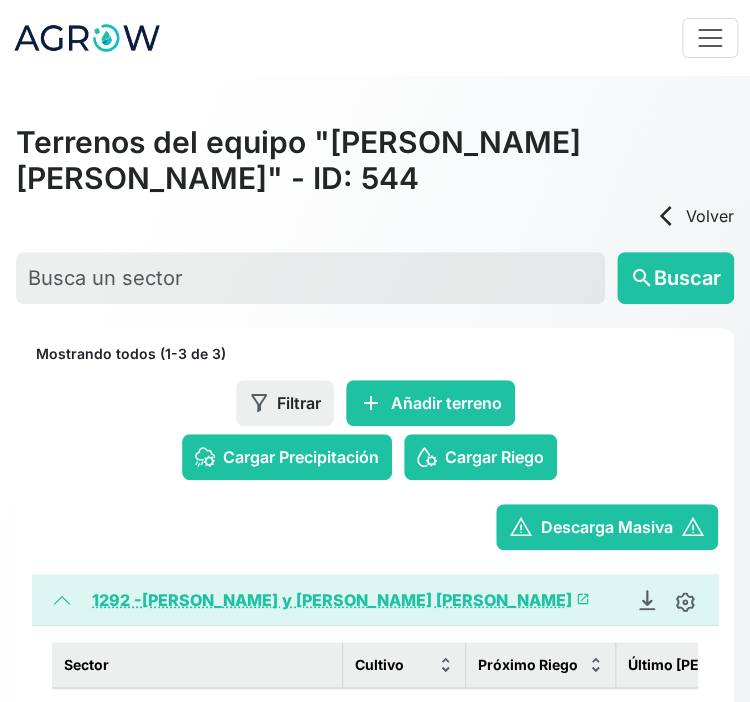 click 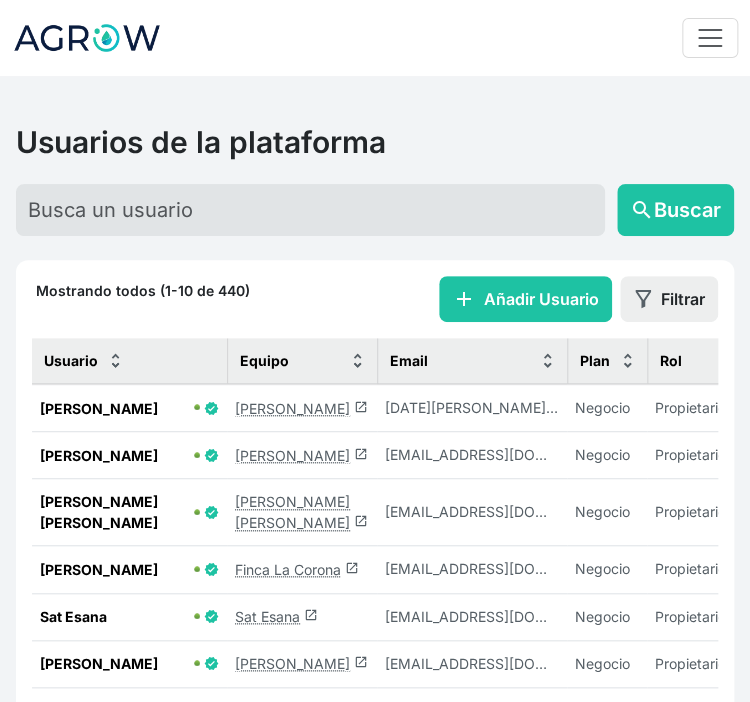 click on "[PERSON_NAME]  launch" 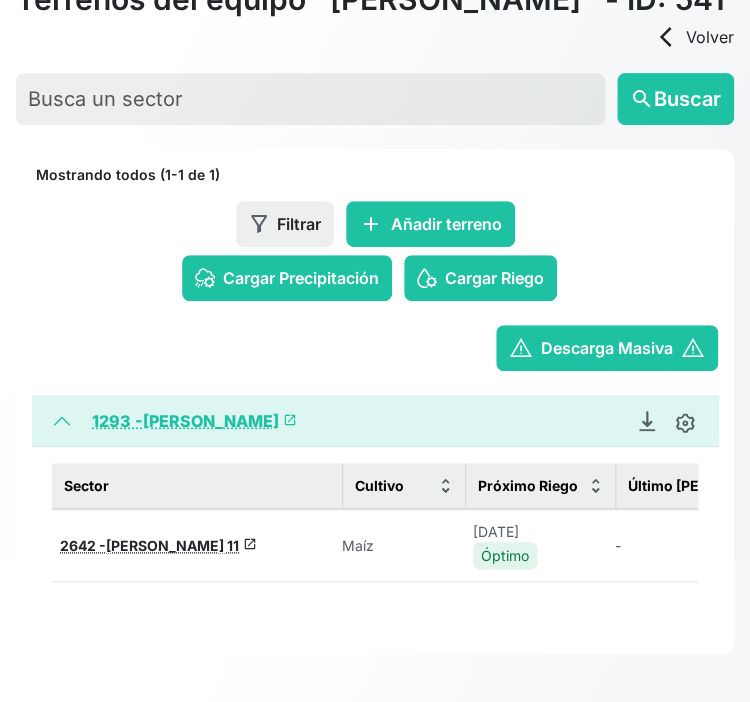 scroll, scrollTop: 0, scrollLeft: 0, axis: both 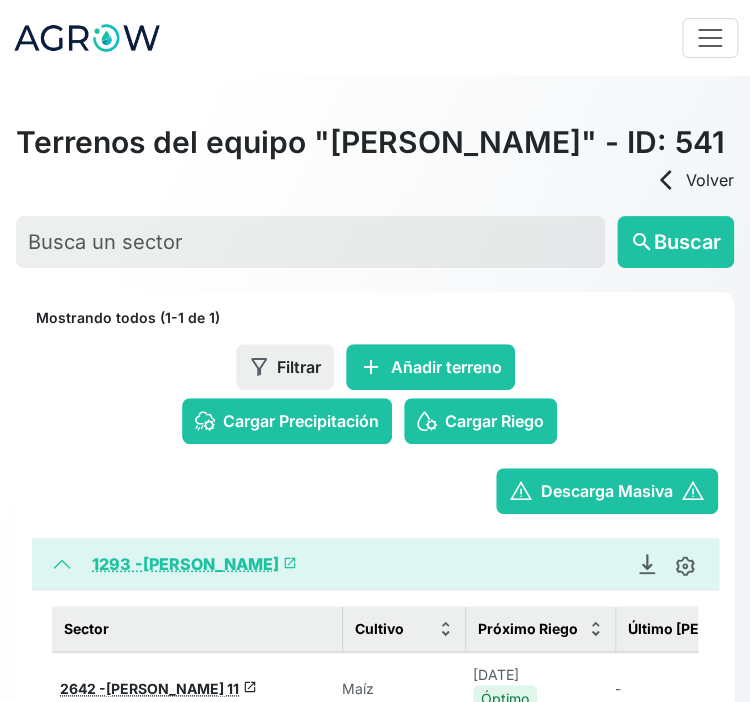 click 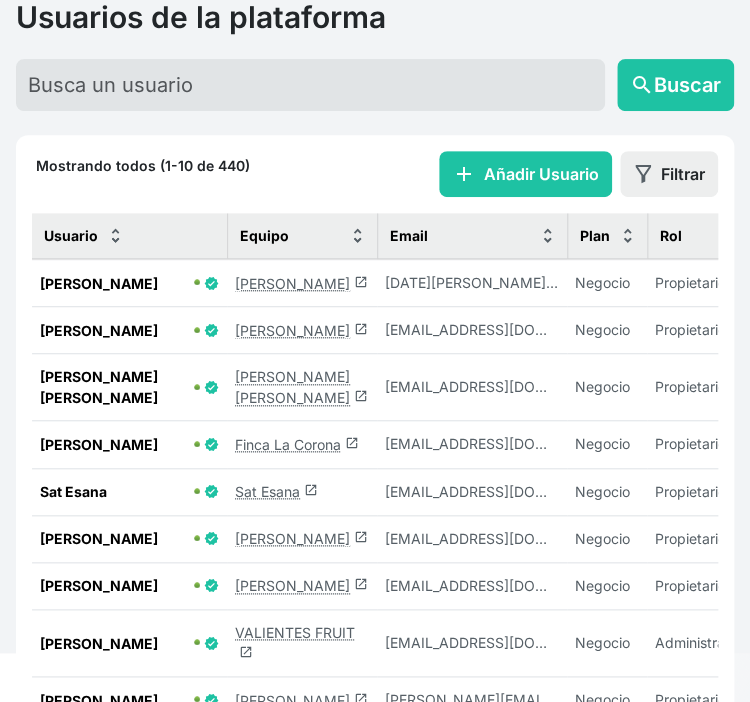 scroll, scrollTop: 0, scrollLeft: 0, axis: both 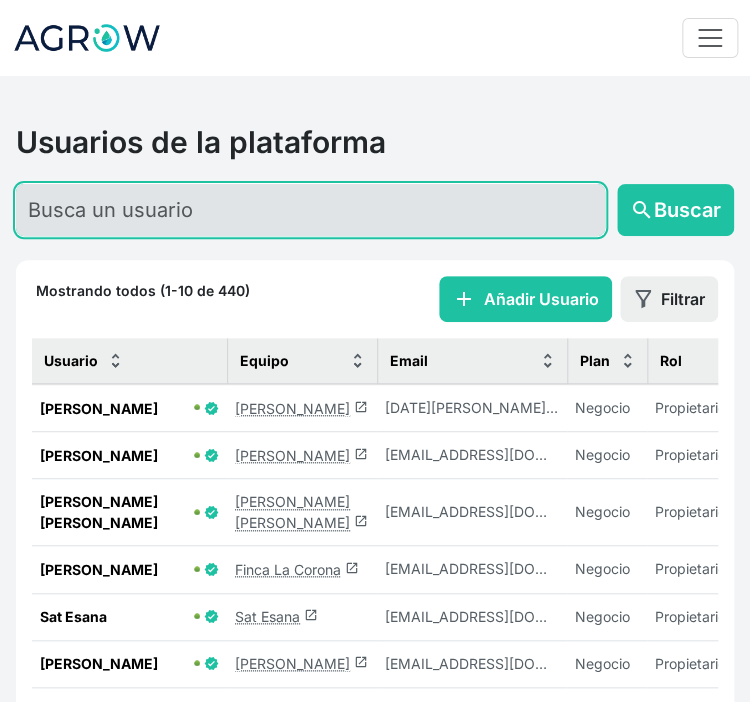 click 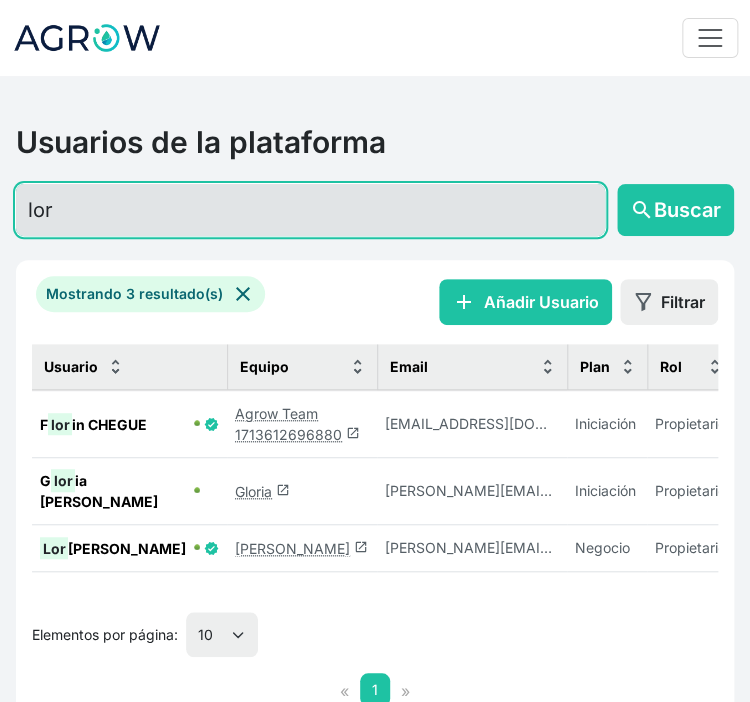 type on "lor" 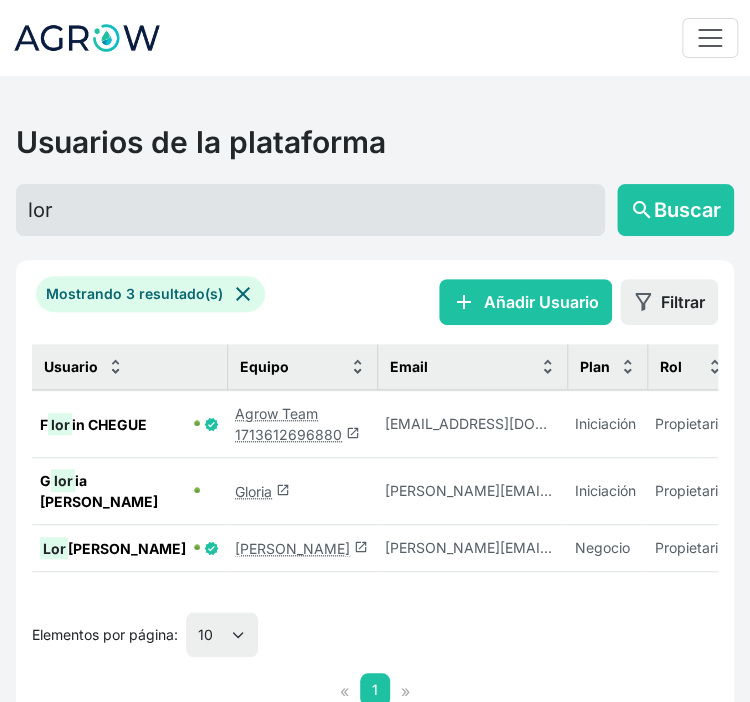 click on "[PERSON_NAME]  launch" 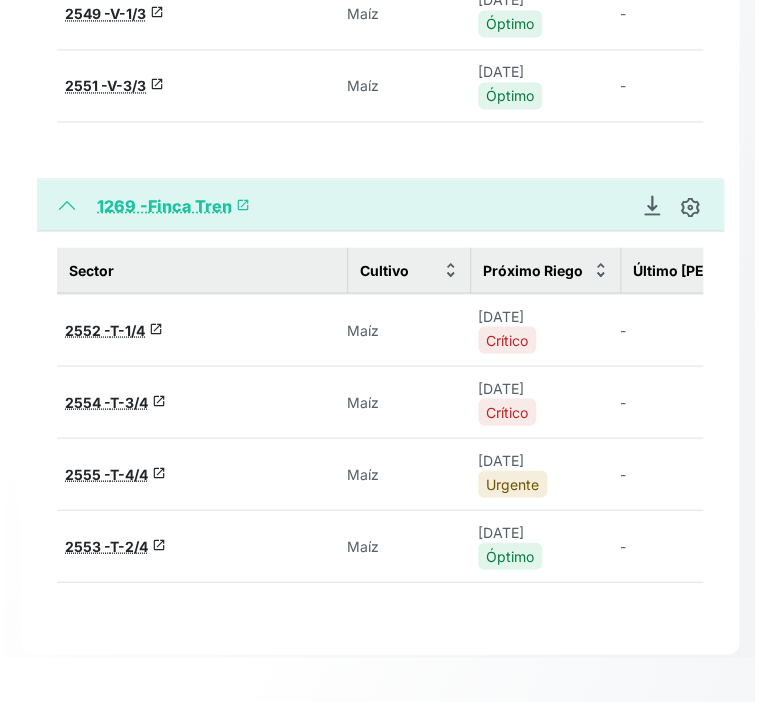 scroll, scrollTop: 800, scrollLeft: 0, axis: vertical 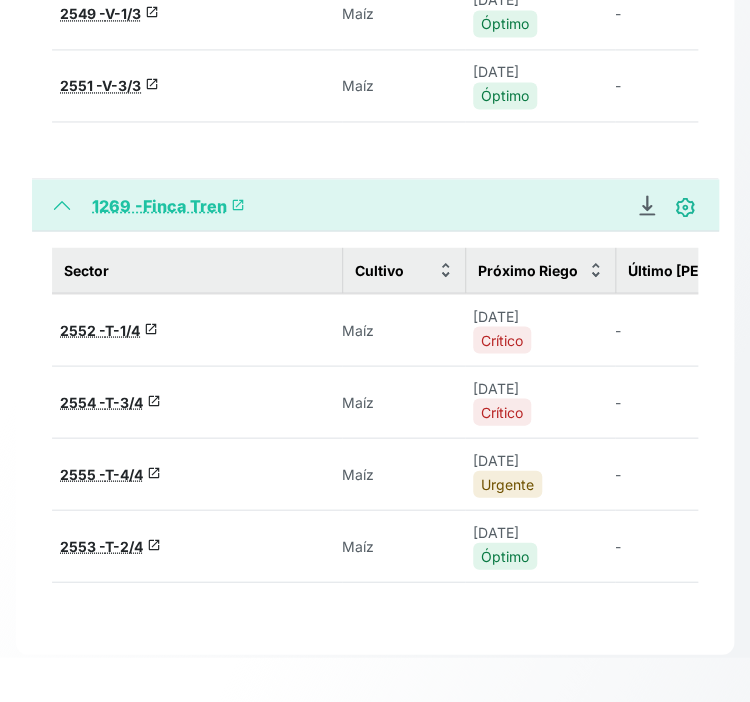 click at bounding box center [685, 207] 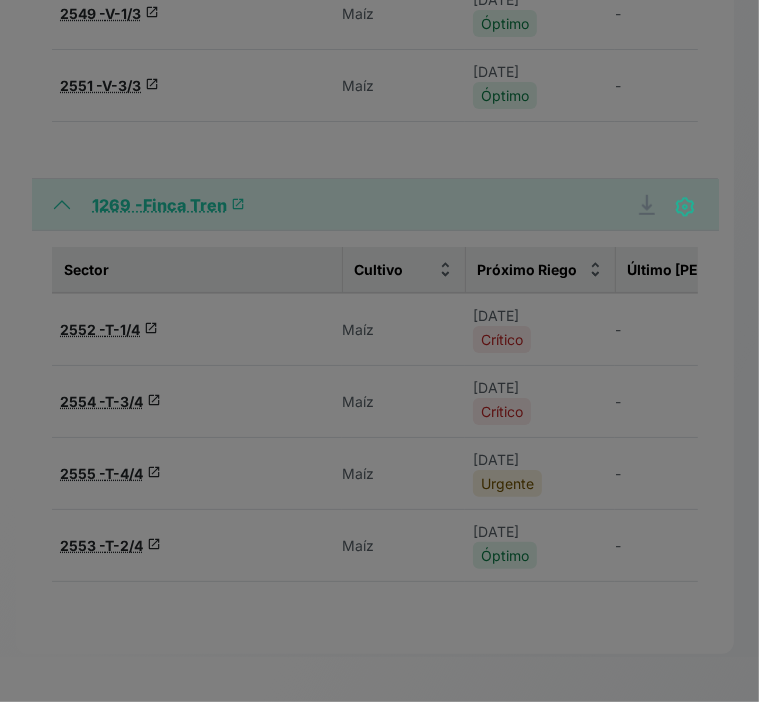 type on "Finca Tren" 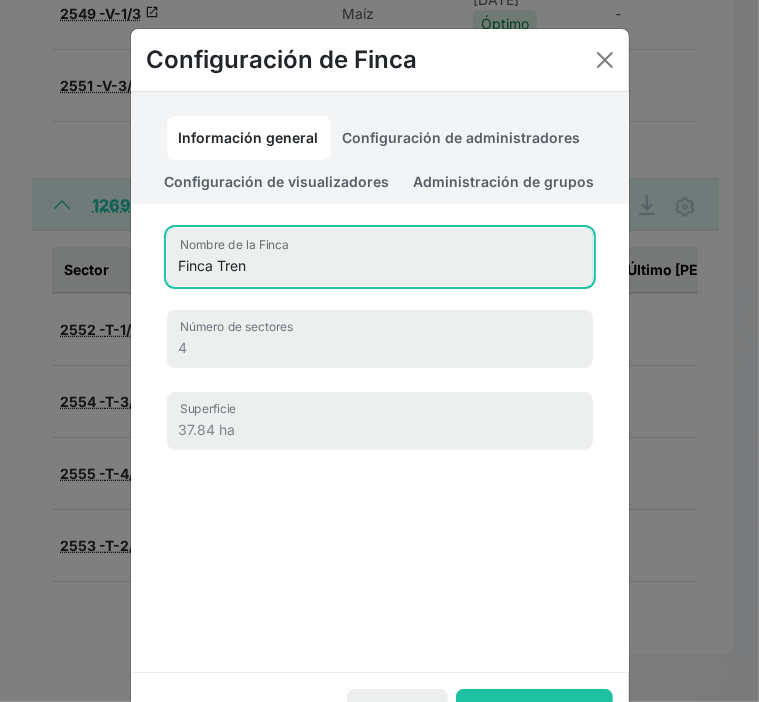 click on "Finca Tren" at bounding box center (380, 257) 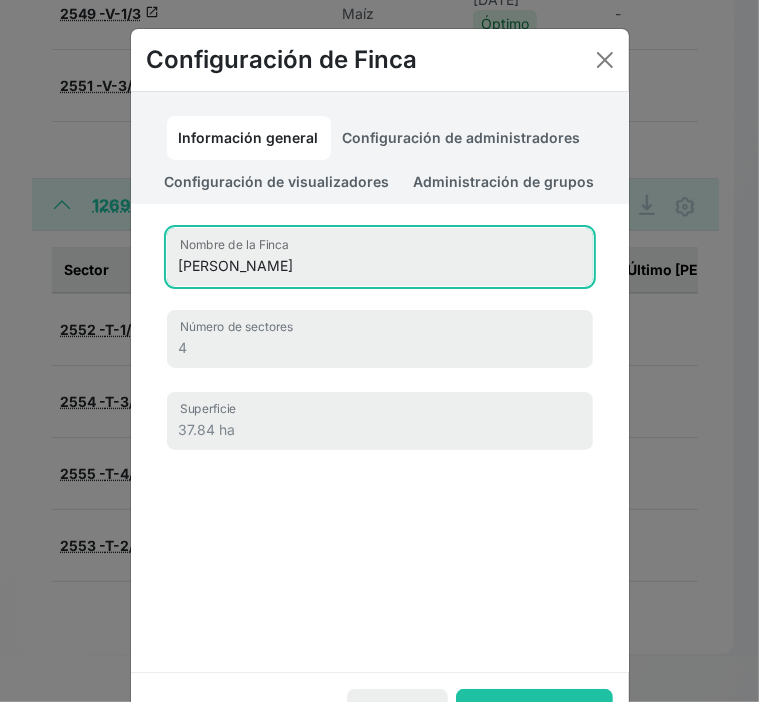 type on "[PERSON_NAME]" 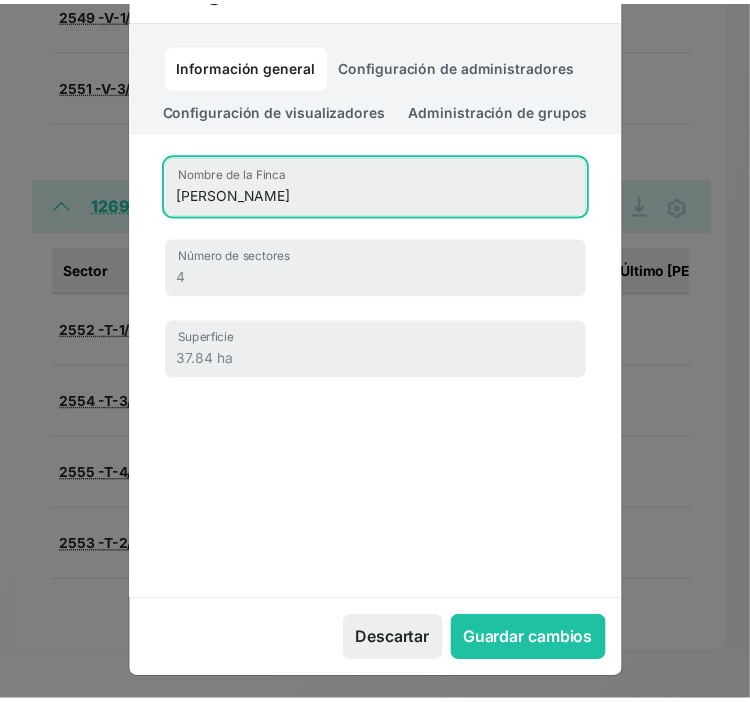 scroll, scrollTop: 119, scrollLeft: 0, axis: vertical 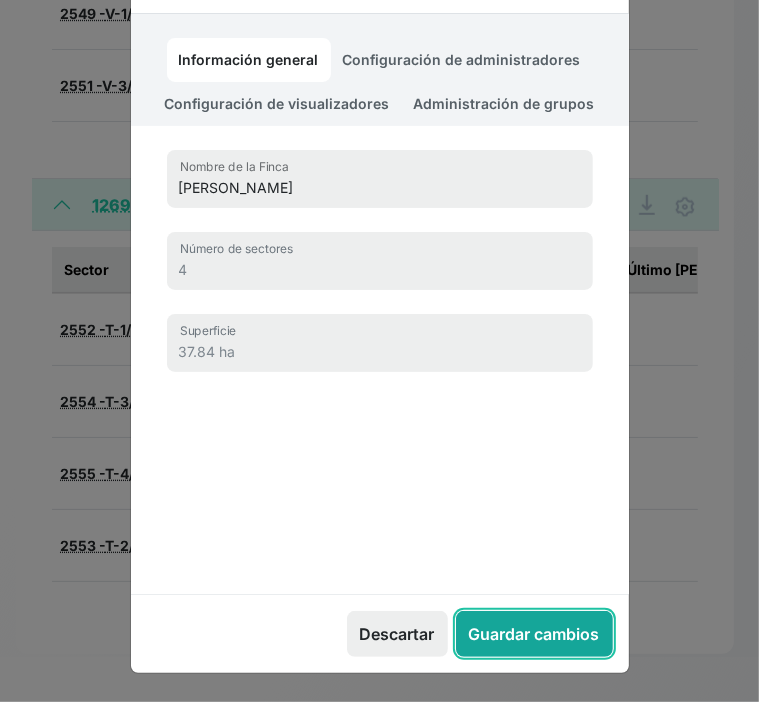 click on "Guardar cambios" at bounding box center (534, 634) 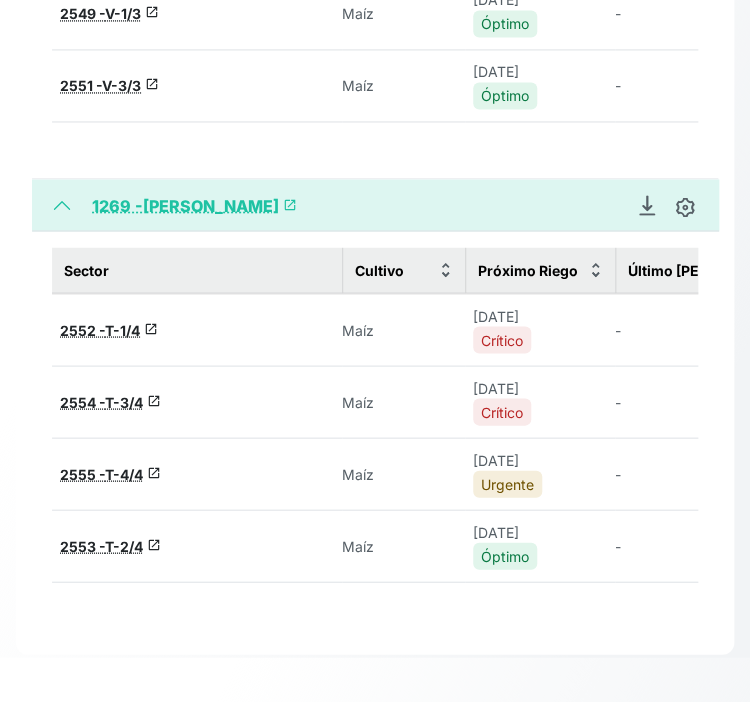 scroll, scrollTop: 942, scrollLeft: 0, axis: vertical 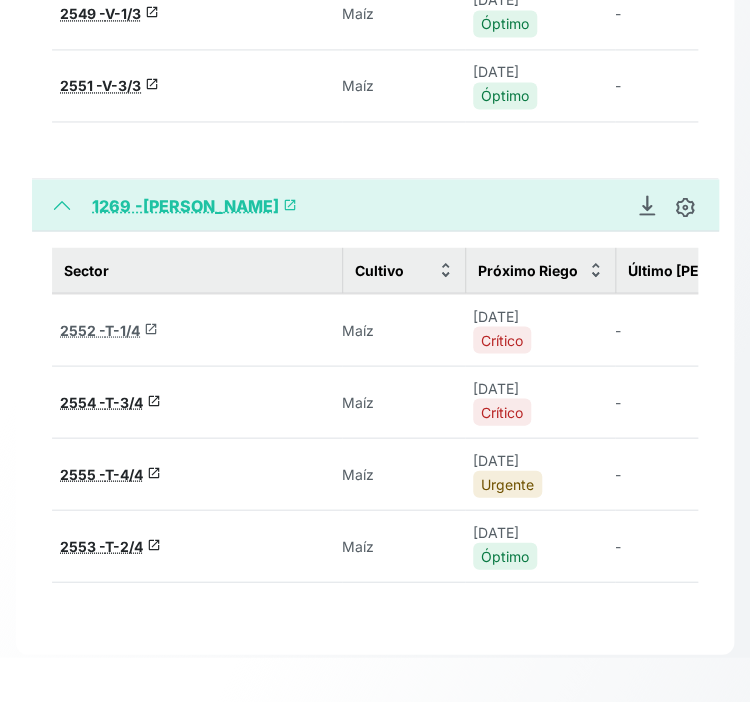 click on "T-1/4" at bounding box center (122, 329) 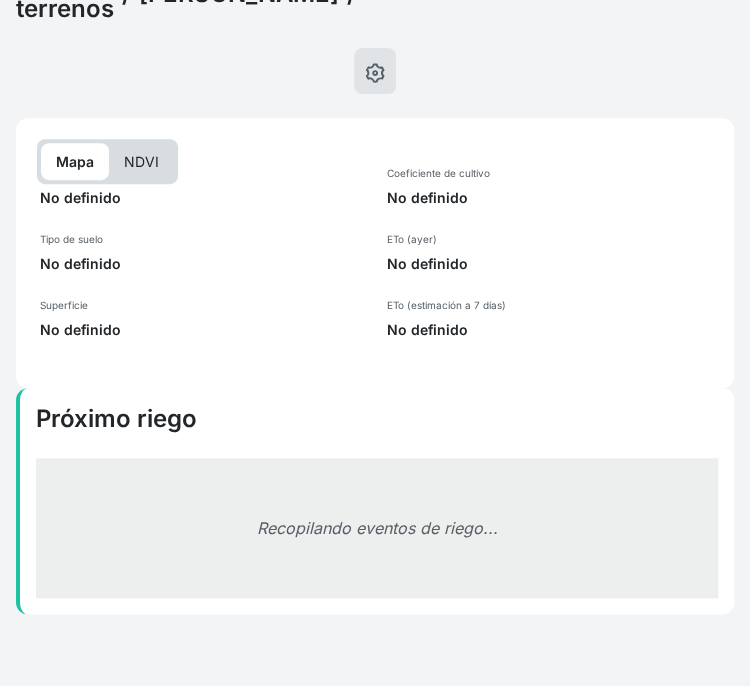select on "2552" 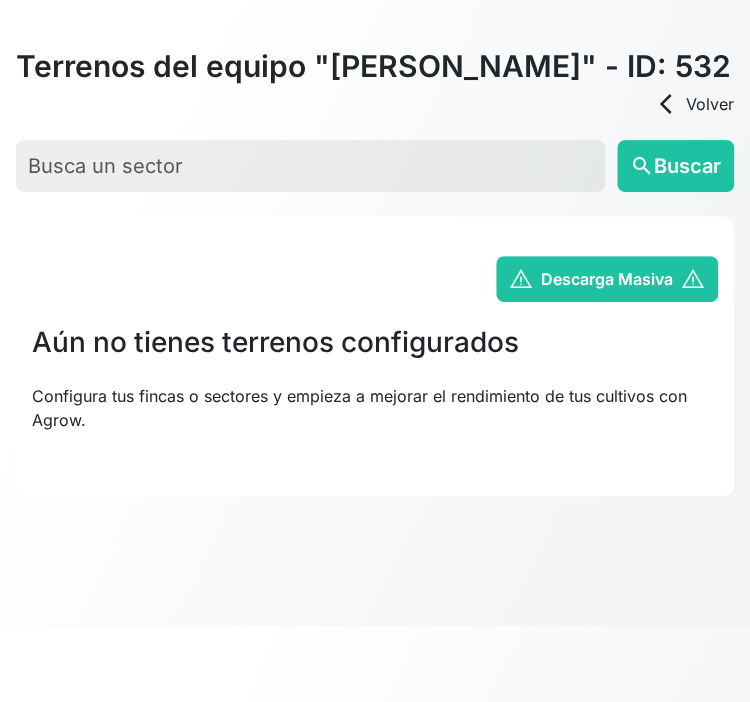 scroll, scrollTop: 942, scrollLeft: 0, axis: vertical 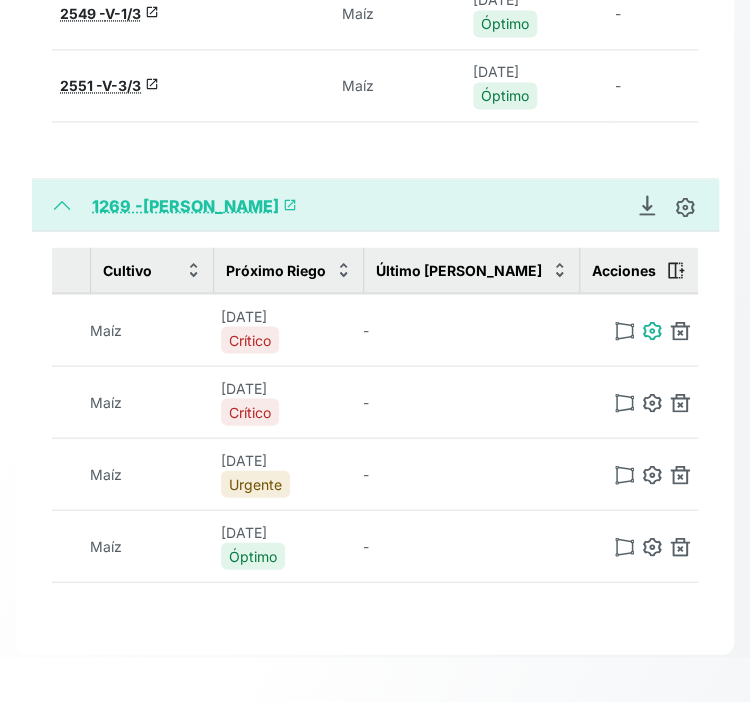 click at bounding box center (652, 331) 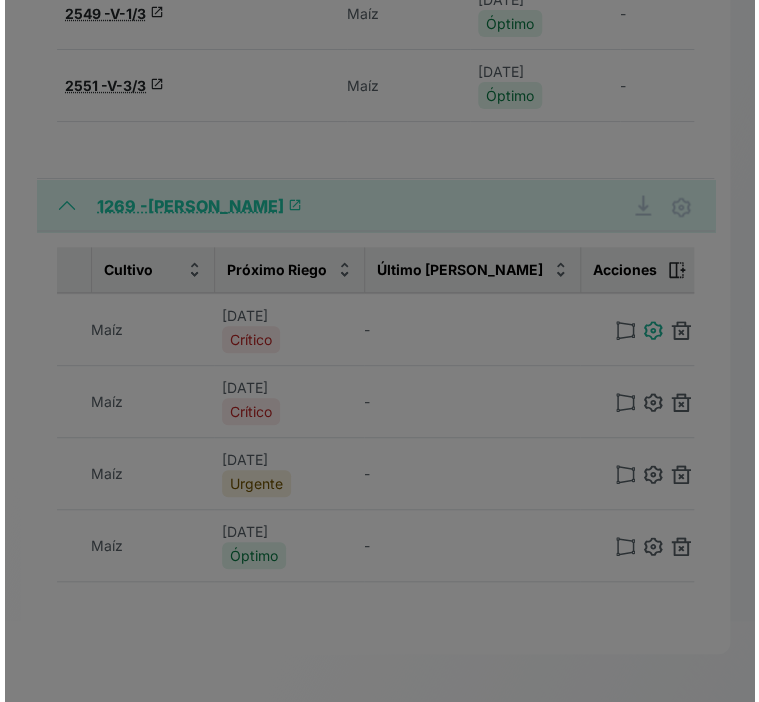 scroll, scrollTop: 0, scrollLeft: 247, axis: horizontal 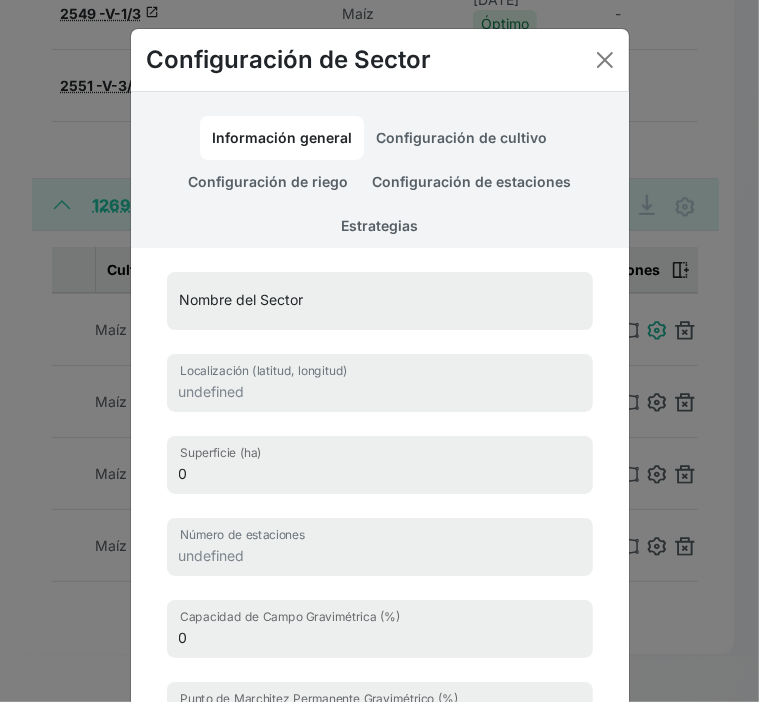 type on "T-1/4" 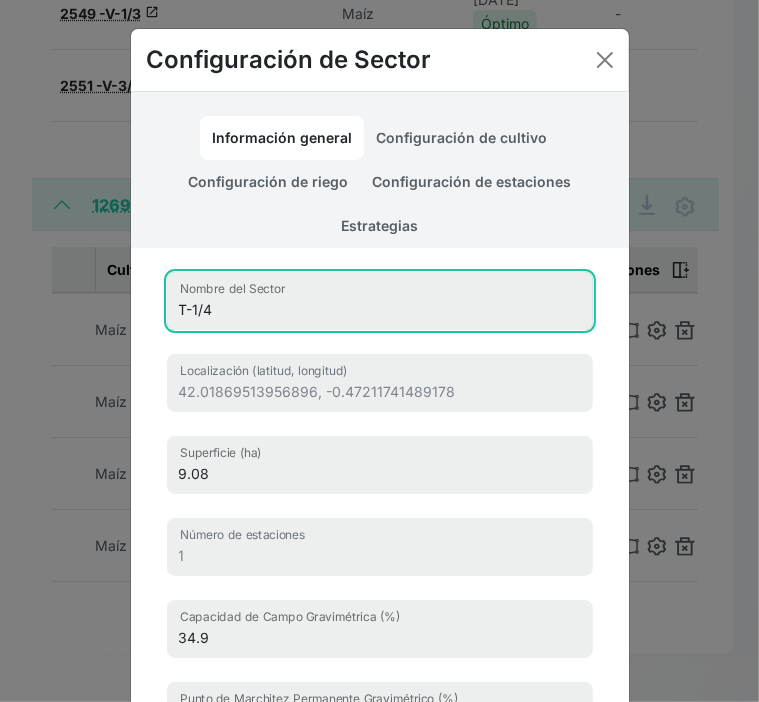 drag, startPoint x: 194, startPoint y: 344, endPoint x: 120, endPoint y: 344, distance: 74 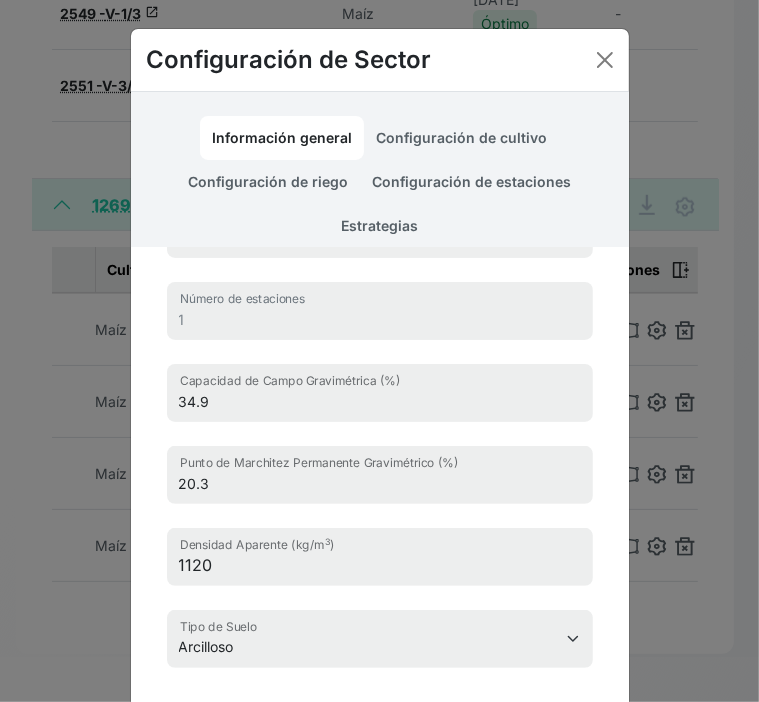 scroll, scrollTop: 468, scrollLeft: 0, axis: vertical 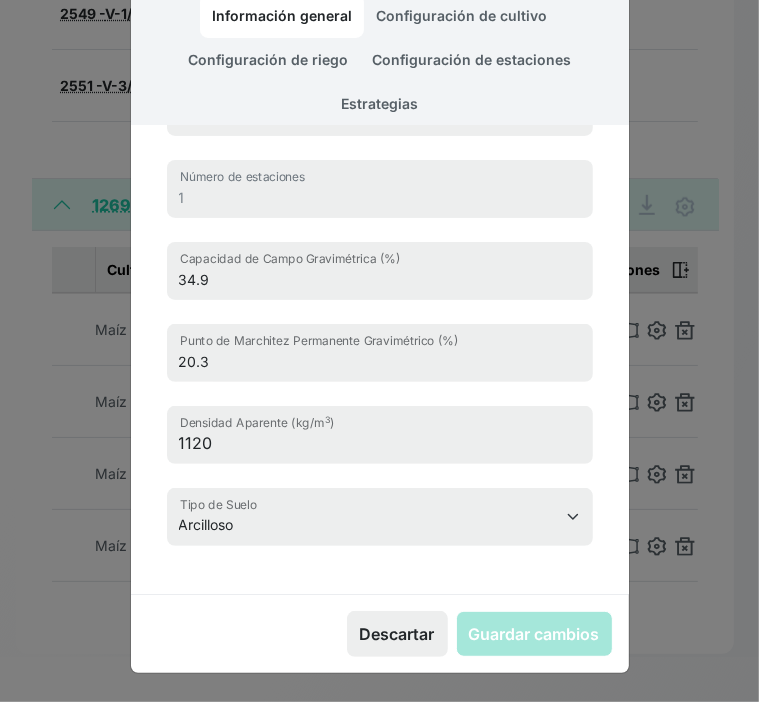click on "S-1/4 Nombre del Sector * El nombre del sector solo puede incluir números, letras y el caracter especial: -. 42.01869513956896, -0.47211741489178 Localización (latitud, longitud) 9.08 Superficie (ha) 1 Número de estaciones 34.9 Capacidad de [GEOGRAPHIC_DATA] (%) 20.3 Punto de Marchitez Permanente Gravimétrico (%) 1120 Densidad Aparente (  kg/m 3  )  Arcilloso   Arcilloso Arenoso   Arcilloso Limoso   Arenoso   Arenoso [PERSON_NAME]   [PERSON_NAME] Arcilloso   Franco Arcilloso arenoso   Franco Arcilloso limoso   Franco Arenoso   Franco Limoso   Limoso   Muy arcilloso   No Especificado   Personalizado   Sustrato  Tipo de Suelo" at bounding box center (380, 218) 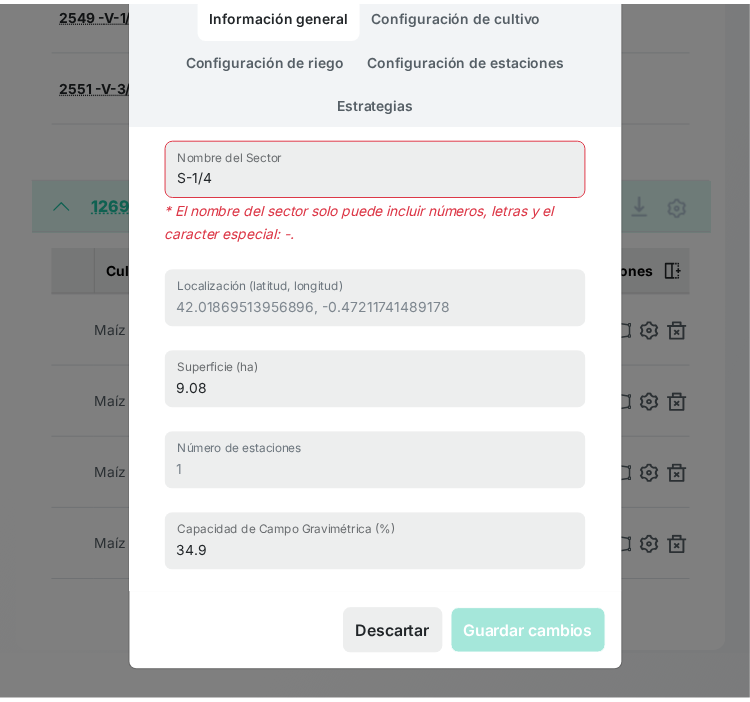 scroll, scrollTop: 0, scrollLeft: 0, axis: both 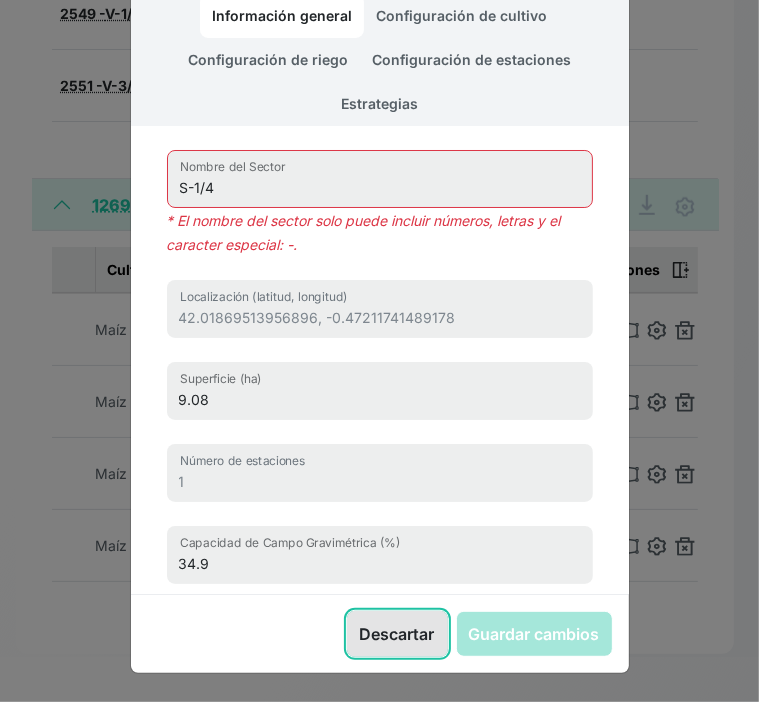 click on "Descartar" at bounding box center (397, 634) 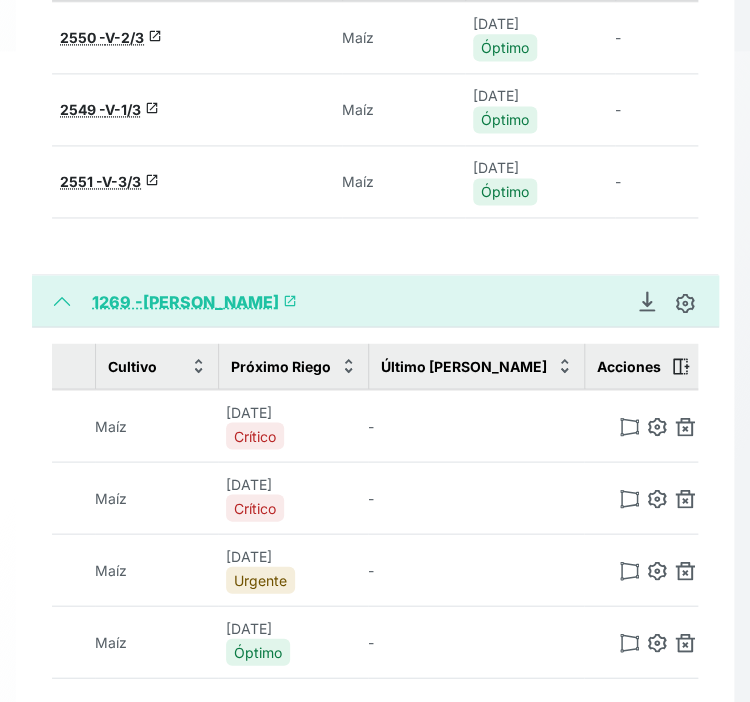 scroll, scrollTop: 542, scrollLeft: 0, axis: vertical 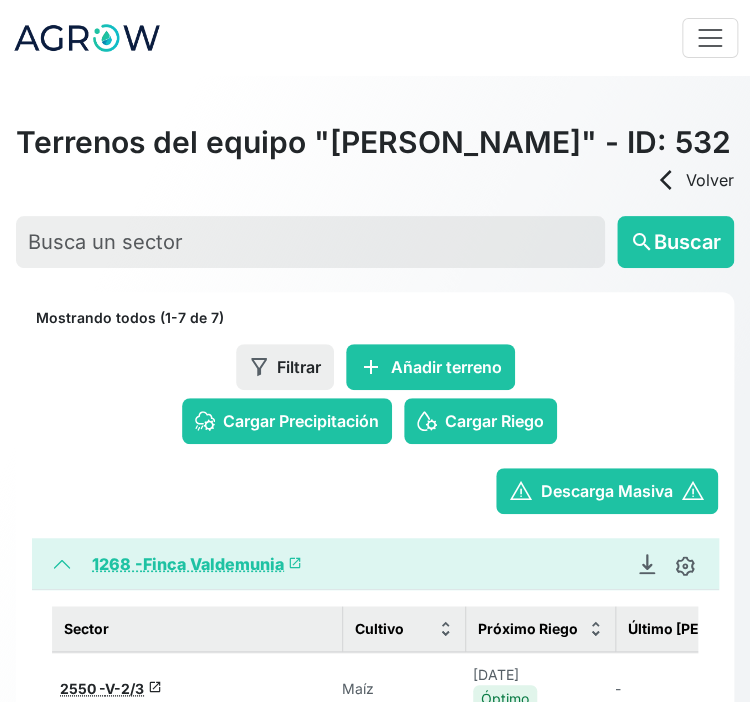 click 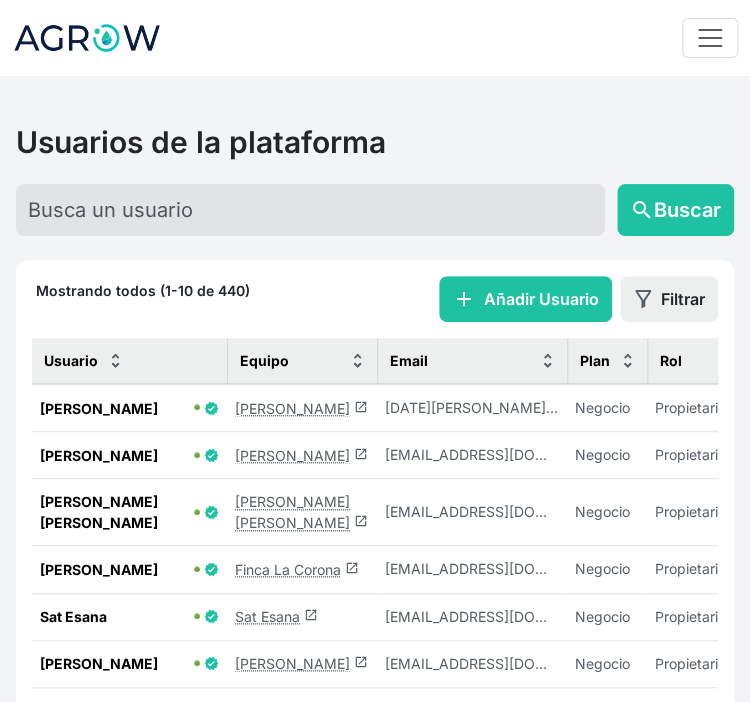 click on "[PERSON_NAME]  launch" 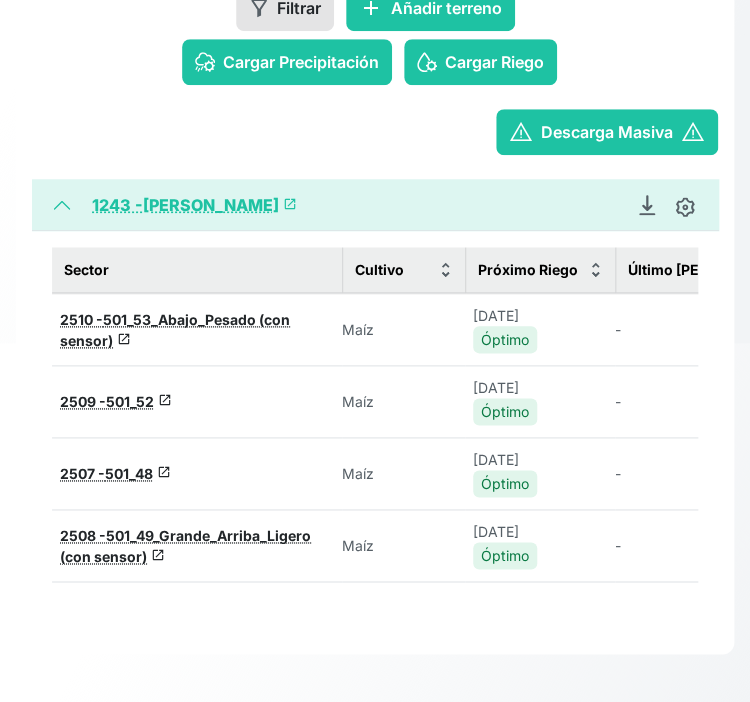scroll, scrollTop: 480, scrollLeft: 0, axis: vertical 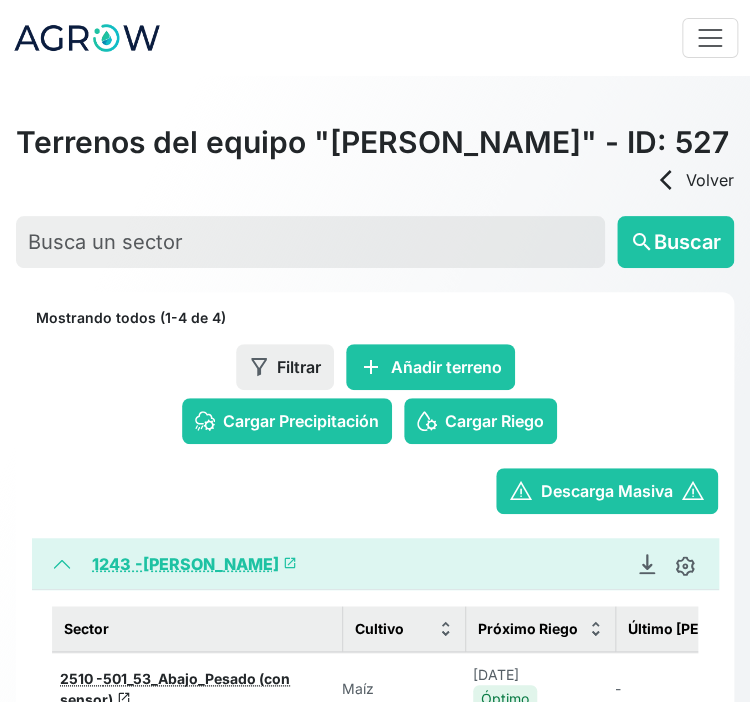 click 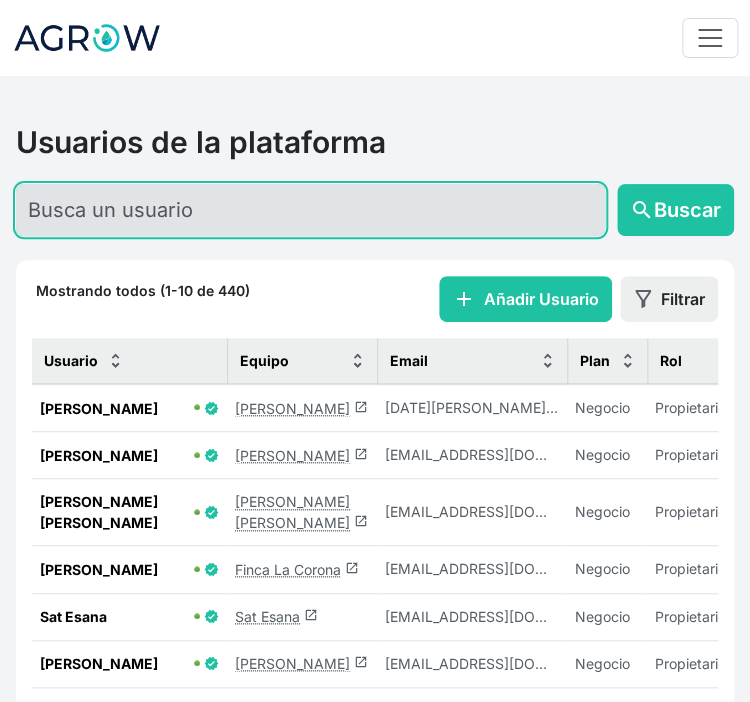click 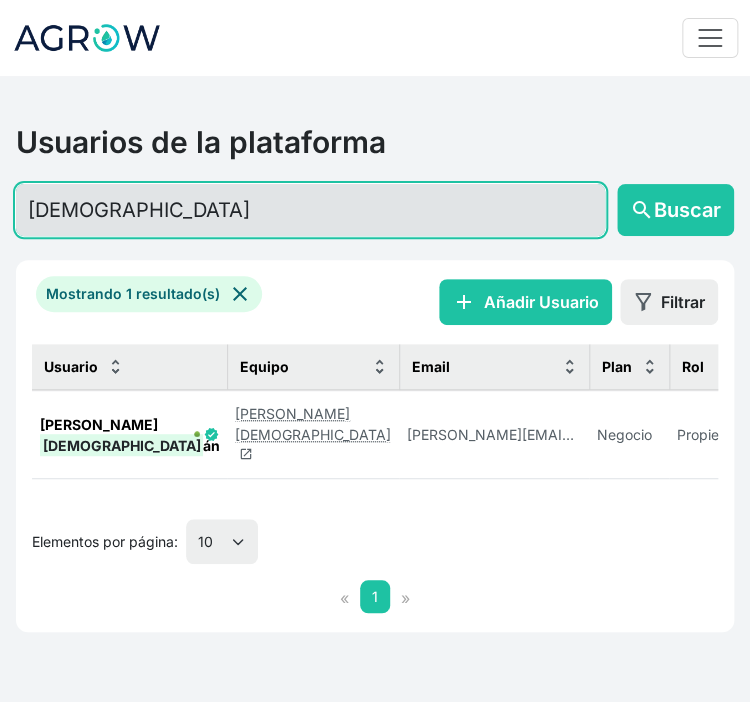 type on "[DEMOGRAPHIC_DATA]" 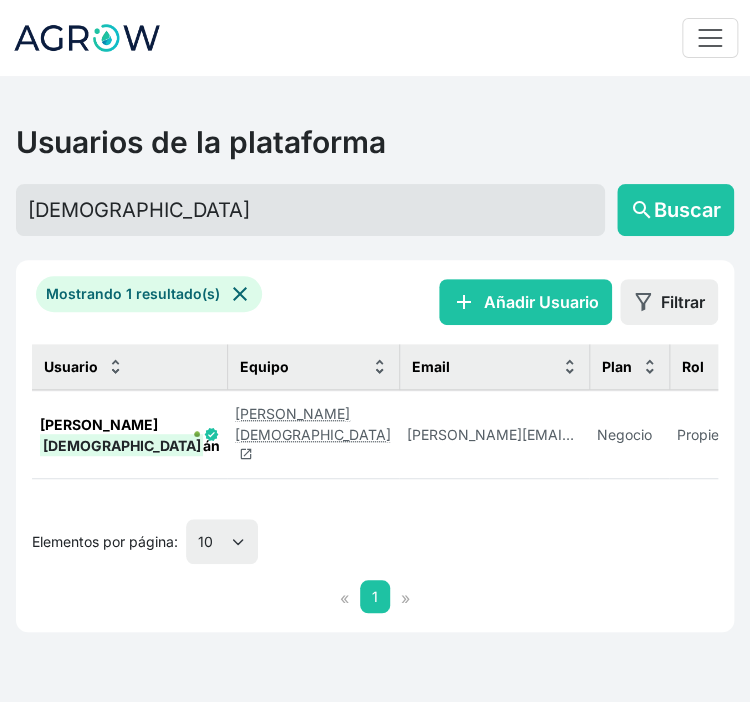click on "[PERSON_NAME][DEMOGRAPHIC_DATA]  launch" 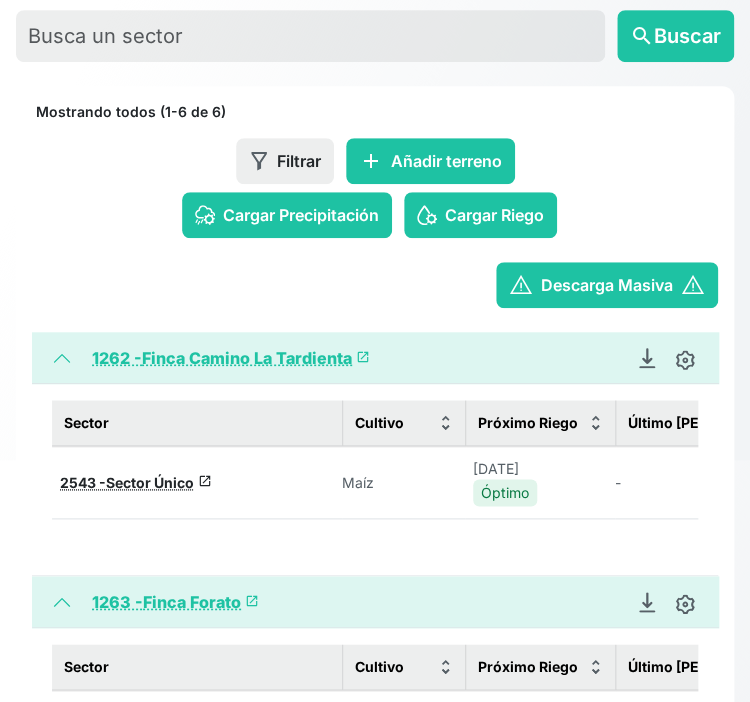 scroll, scrollTop: 0, scrollLeft: 0, axis: both 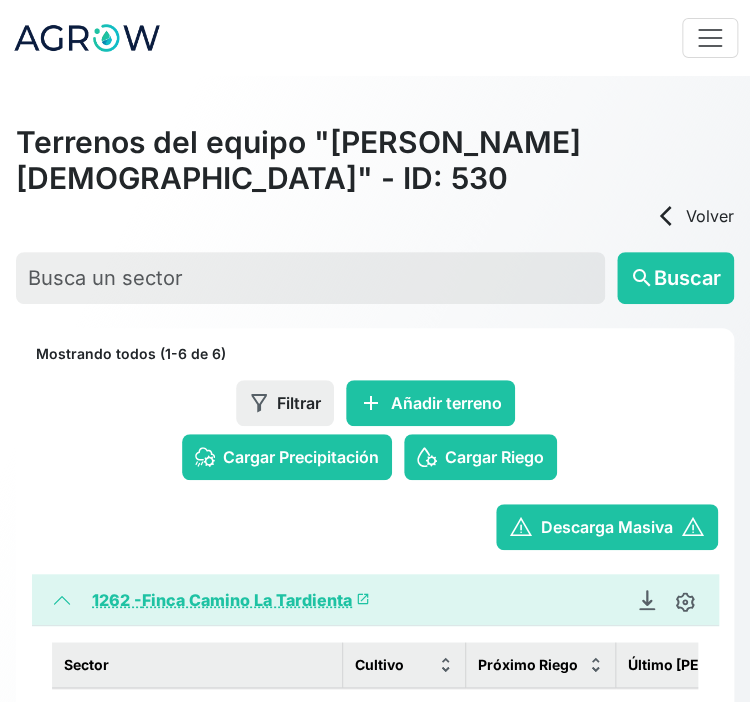 click 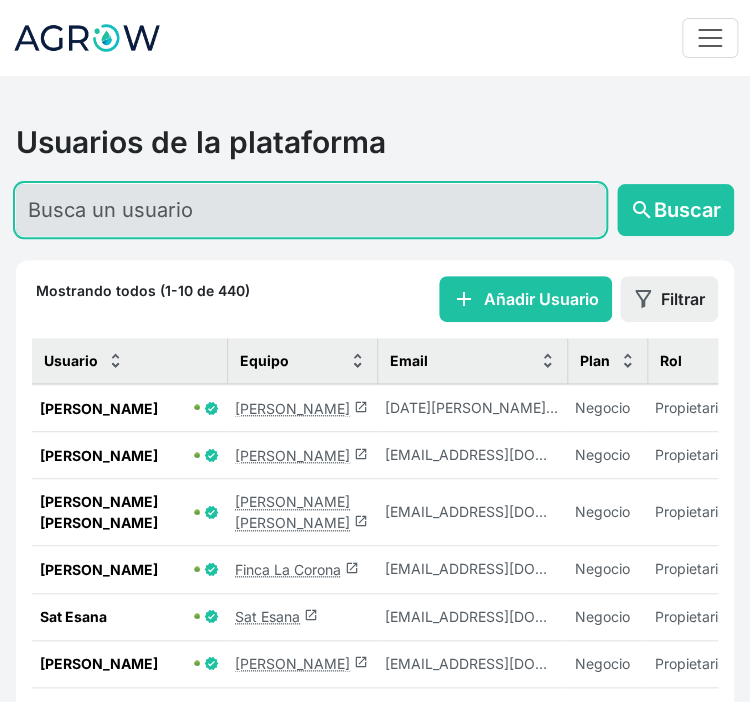click 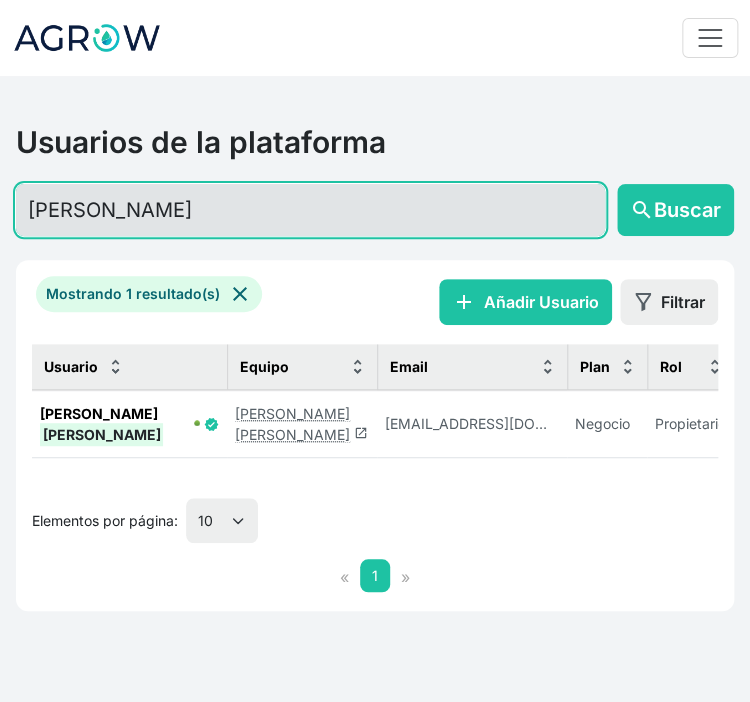 type on "[PERSON_NAME]" 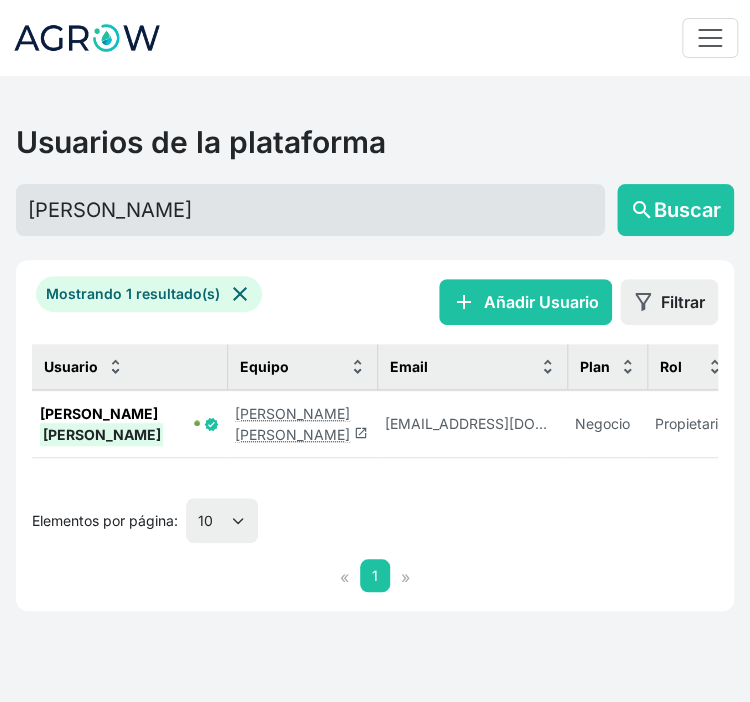 click on "[PERSON_NAME] [PERSON_NAME]  launch" 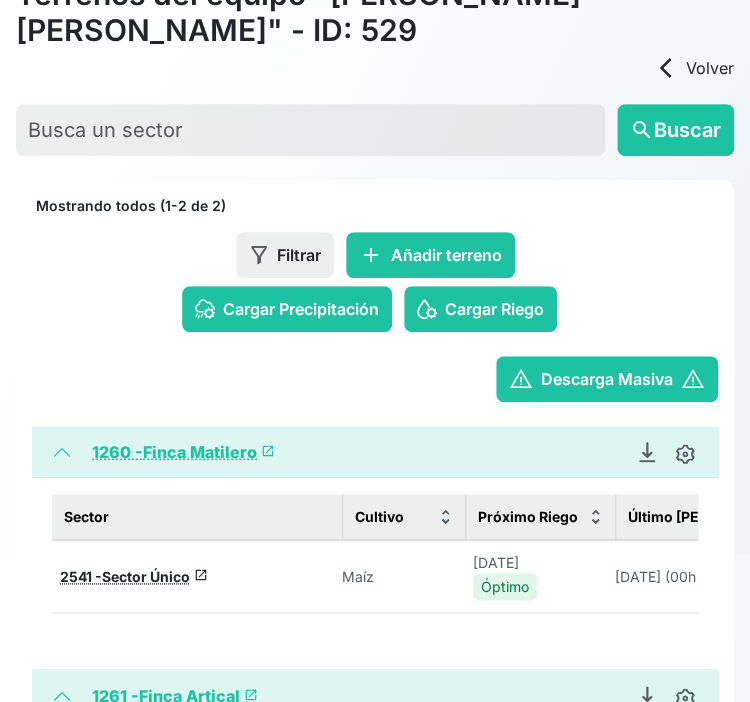 scroll, scrollTop: 0, scrollLeft: 0, axis: both 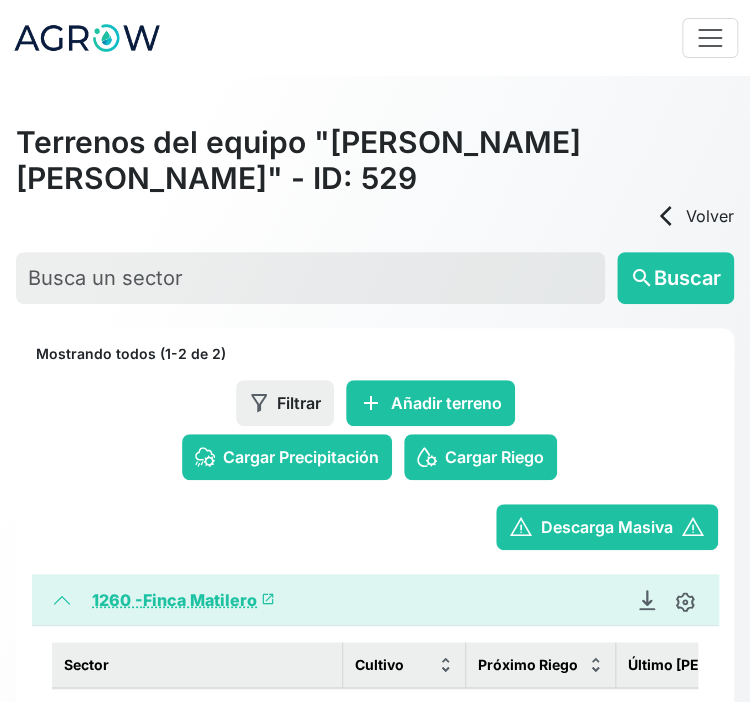 click 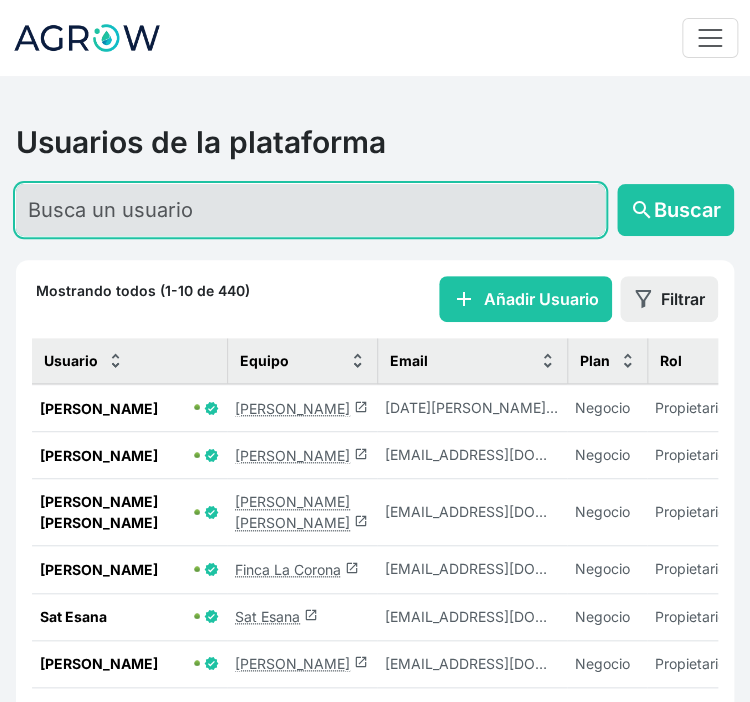 click 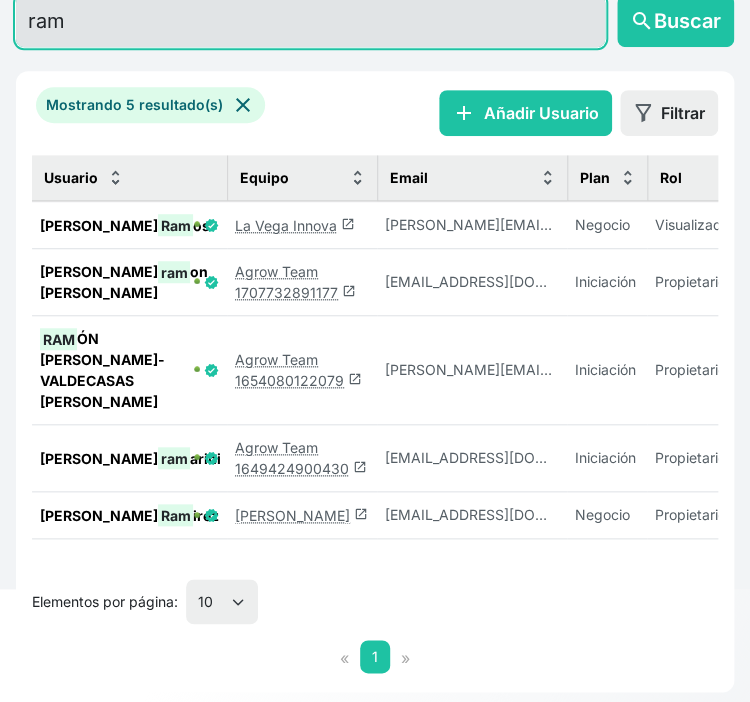 scroll, scrollTop: 200, scrollLeft: 0, axis: vertical 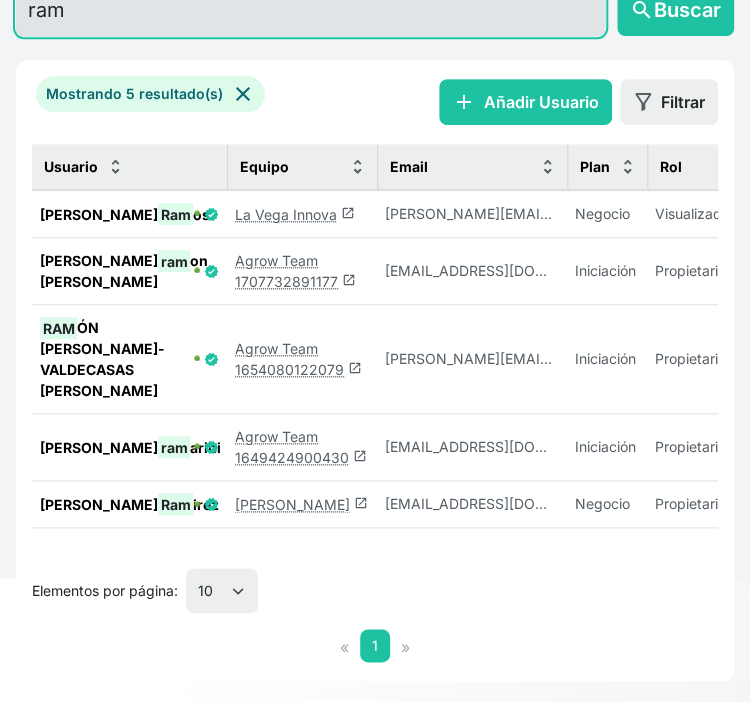 type on "ram" 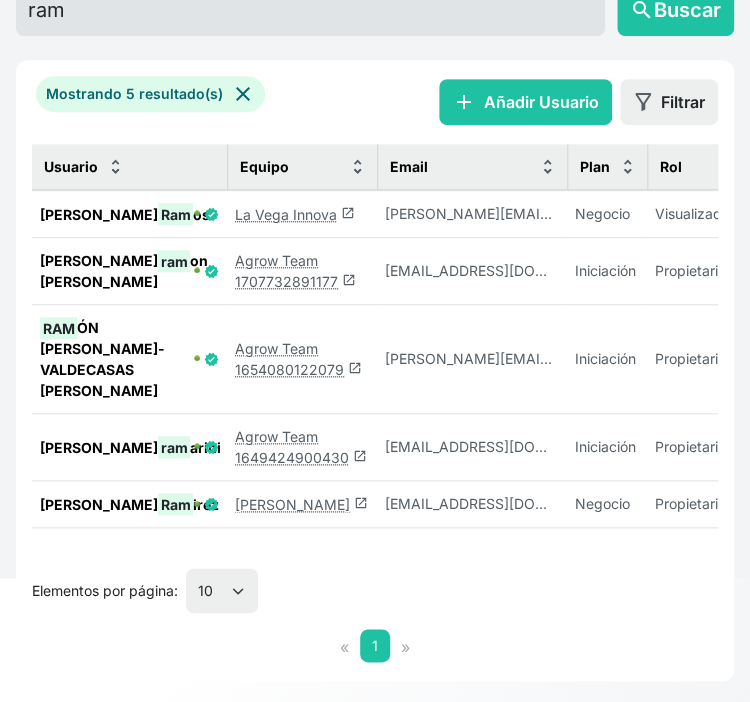click on "[PERSON_NAME]  launch" 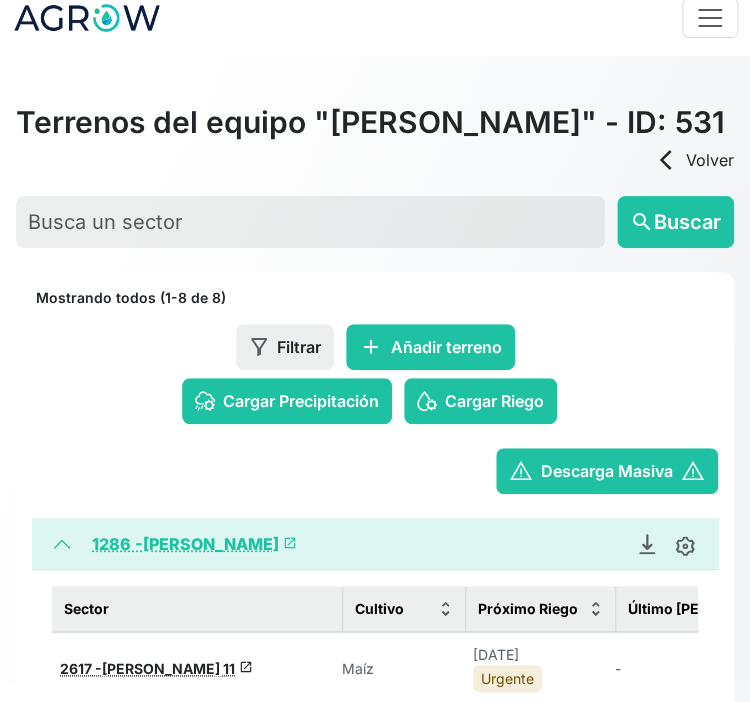 scroll, scrollTop: 0, scrollLeft: 0, axis: both 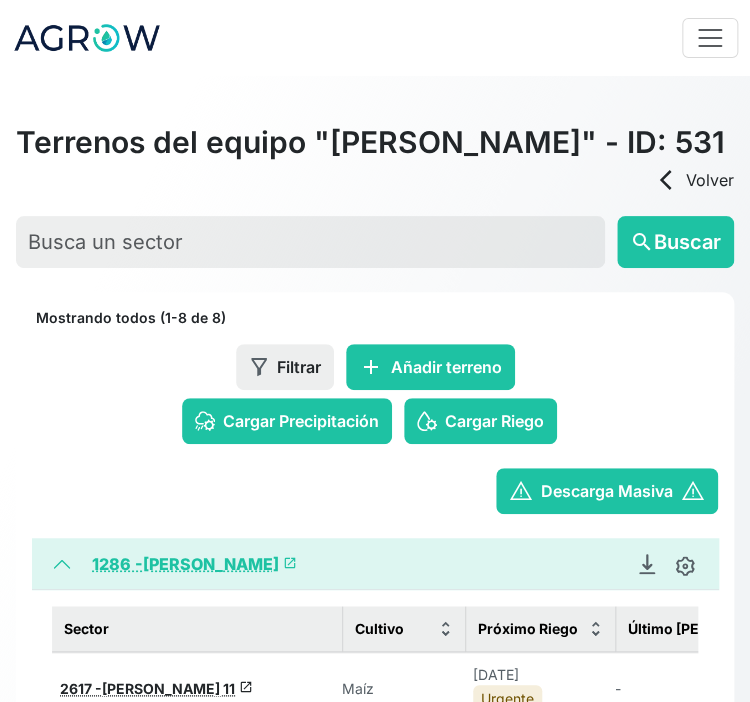 click 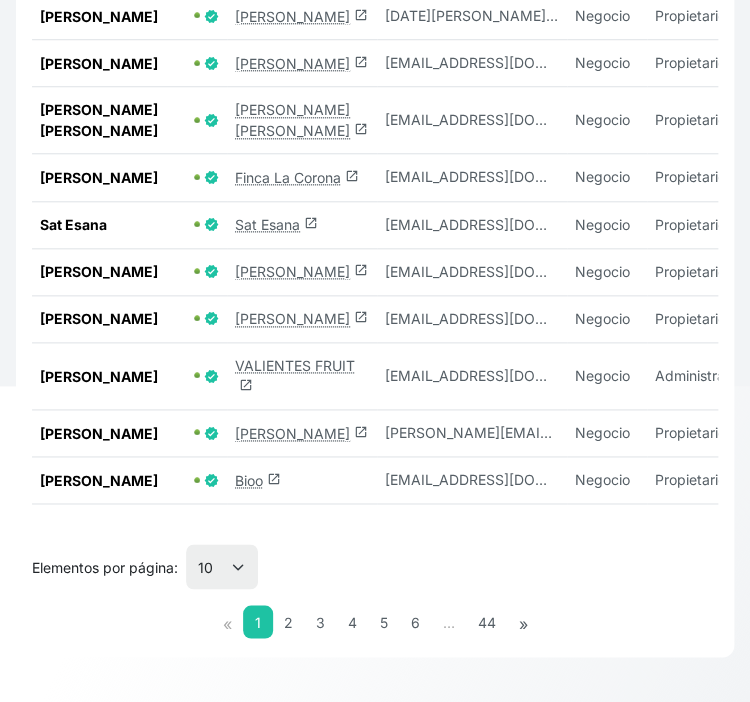 scroll, scrollTop: 484, scrollLeft: 0, axis: vertical 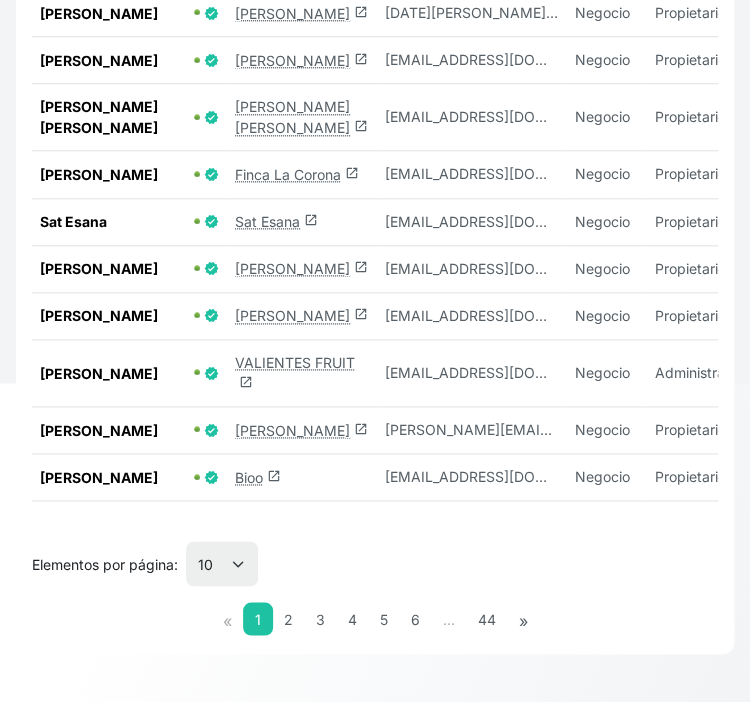 click on "[PERSON_NAME]  launch" 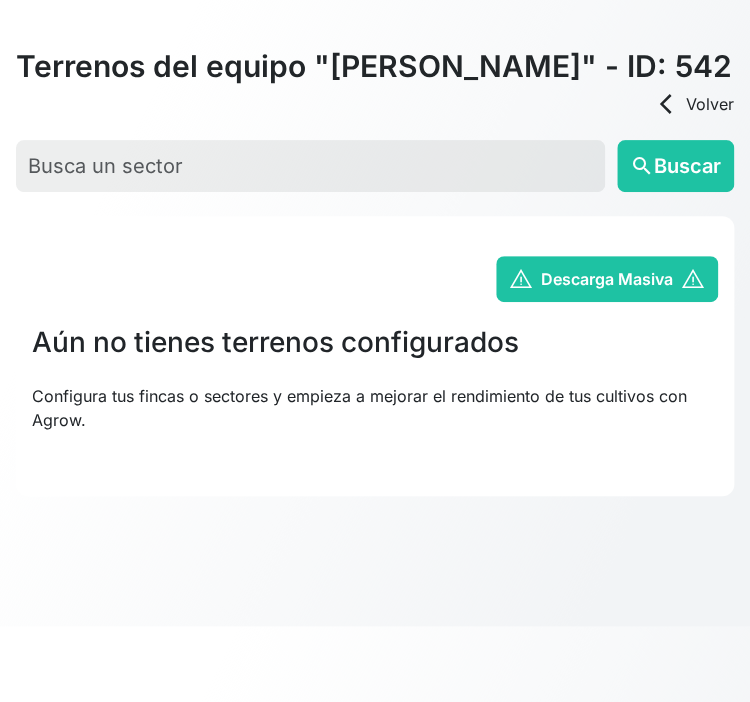 scroll, scrollTop: 480, scrollLeft: 0, axis: vertical 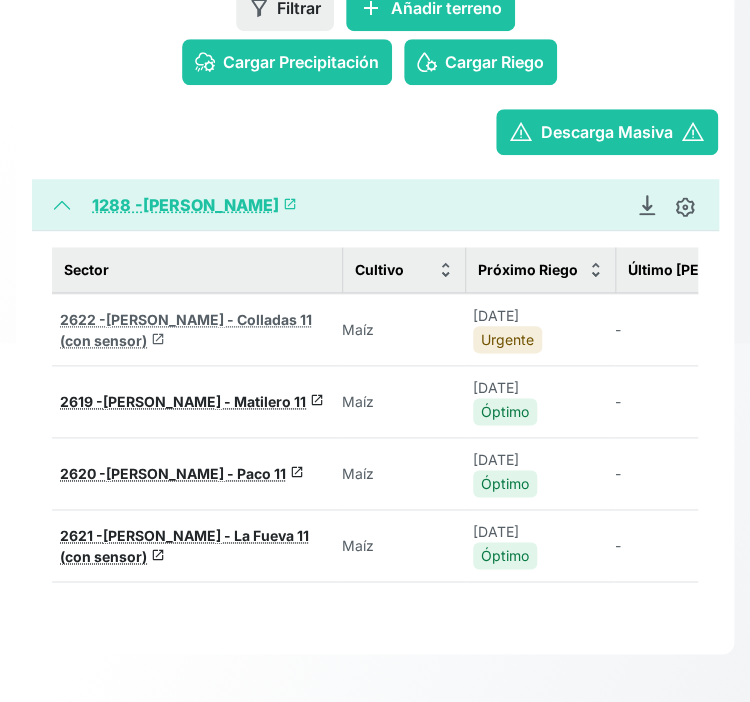 click on "[PERSON_NAME] - Colladas 11 (con sensor)" at bounding box center [186, 330] 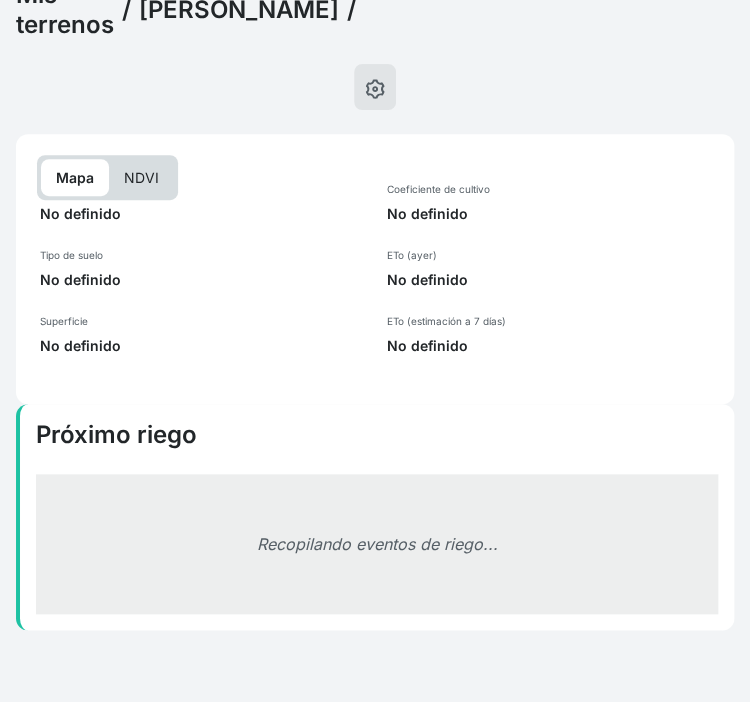 scroll, scrollTop: 480, scrollLeft: 0, axis: vertical 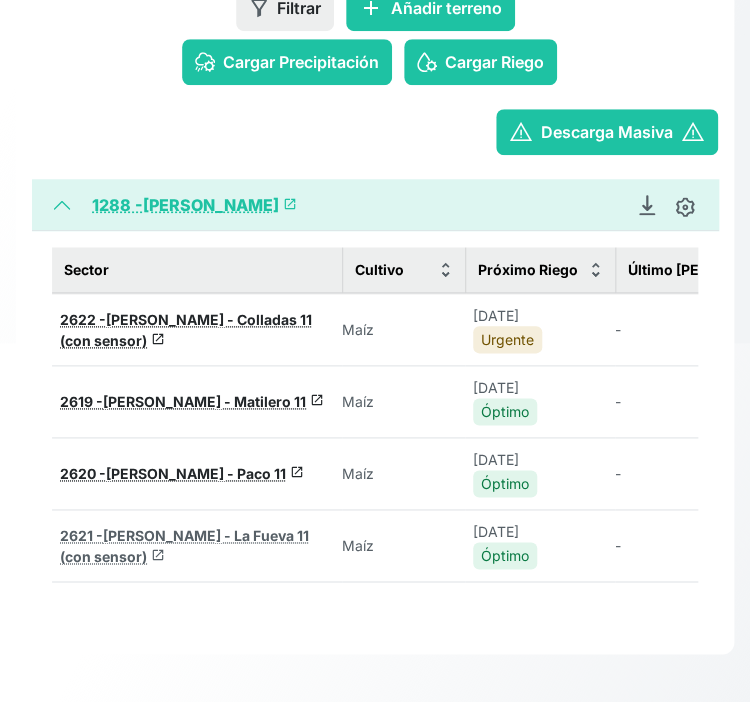 click on "[PERSON_NAME] - La Fueva 11 (con sensor)" at bounding box center [184, 546] 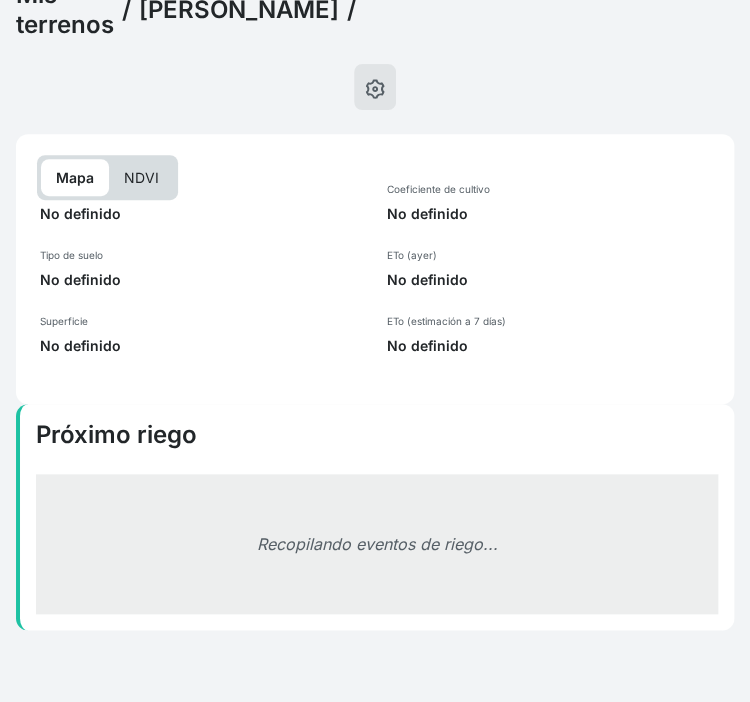 select on "2621" 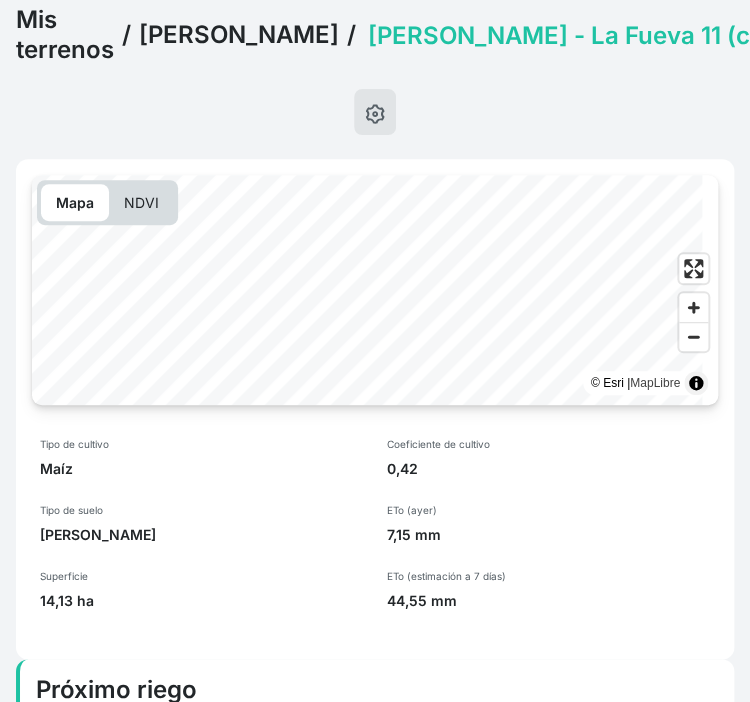 scroll, scrollTop: 0, scrollLeft: 0, axis: both 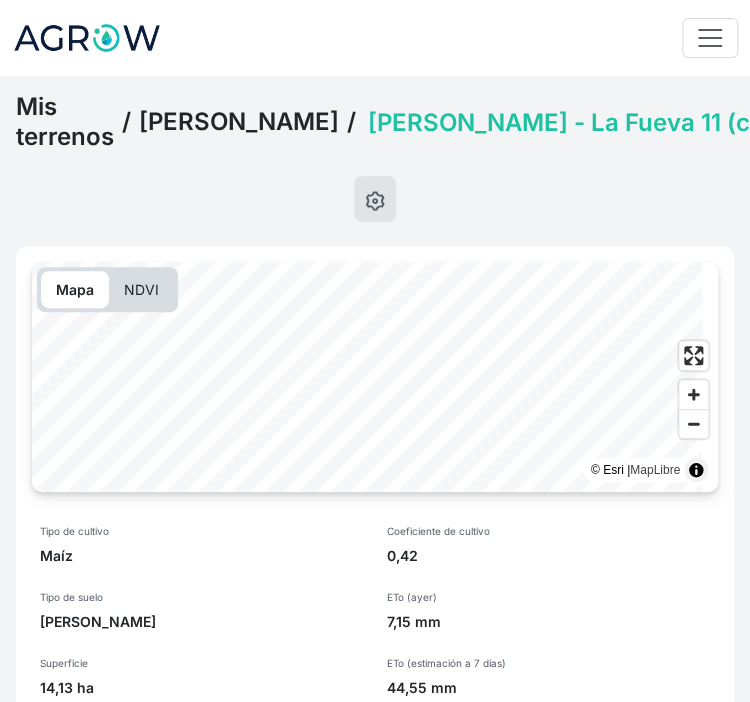 click 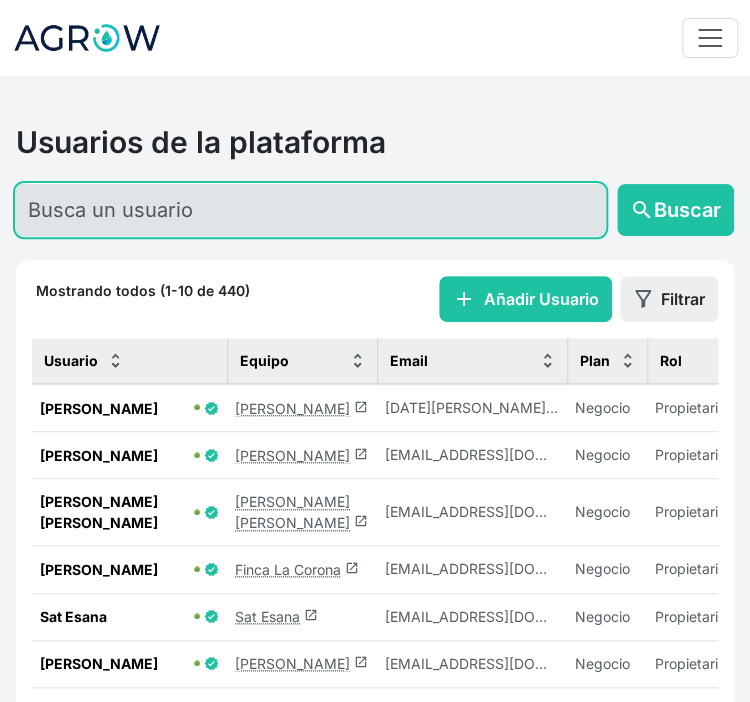 click 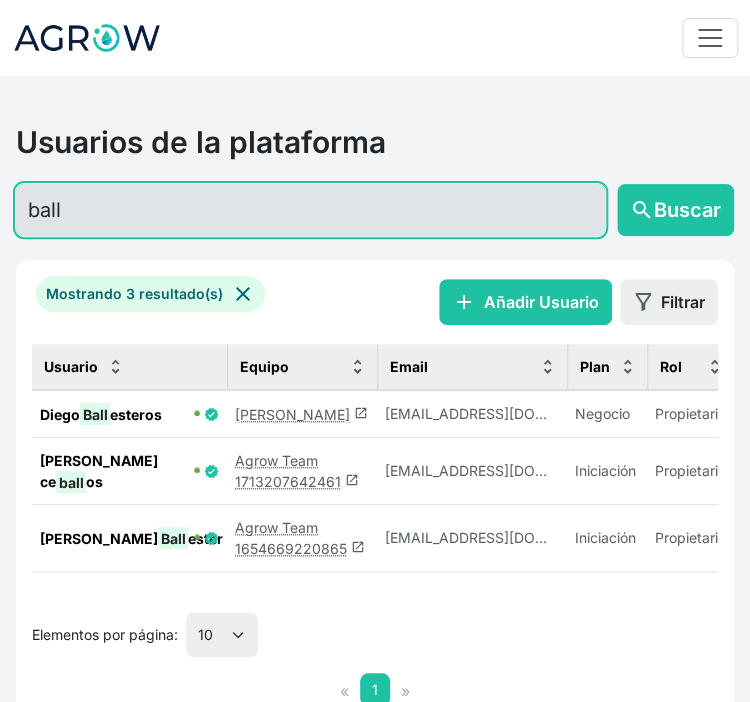 type on "ball" 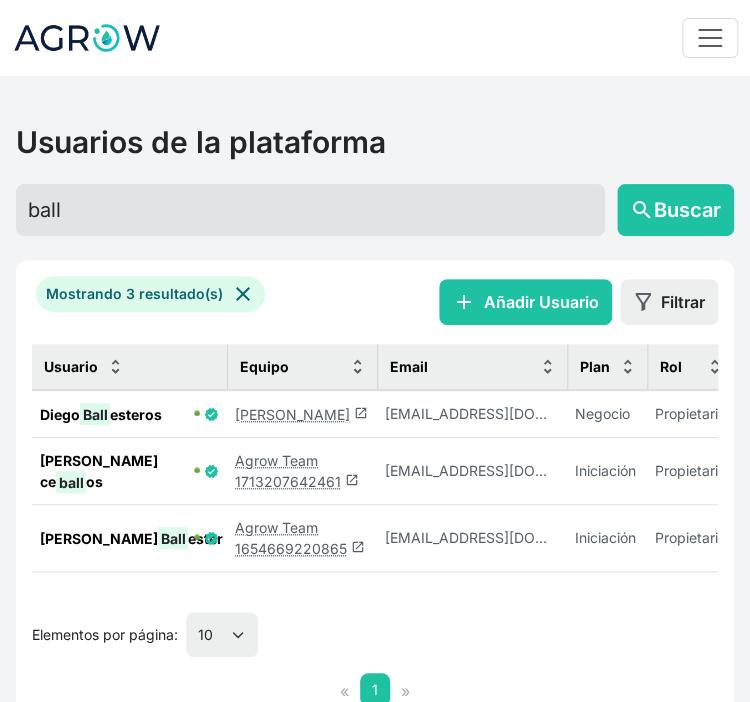click on "[PERSON_NAME]  launch" 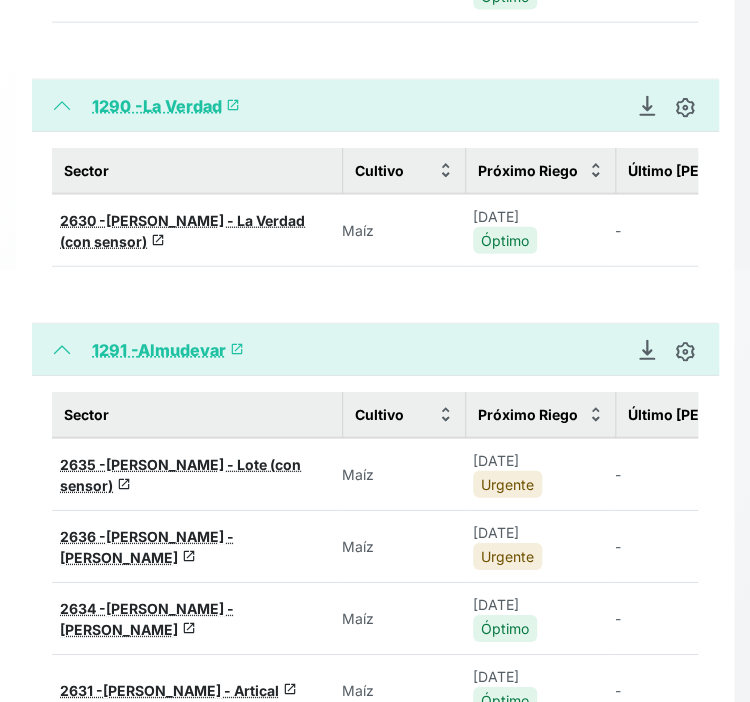 scroll, scrollTop: 1100, scrollLeft: 0, axis: vertical 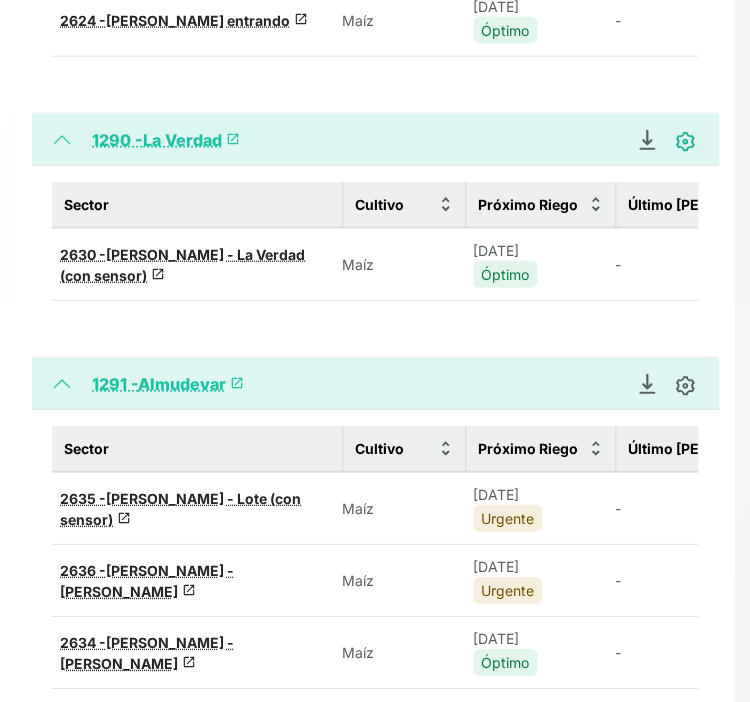 click at bounding box center (685, 142) 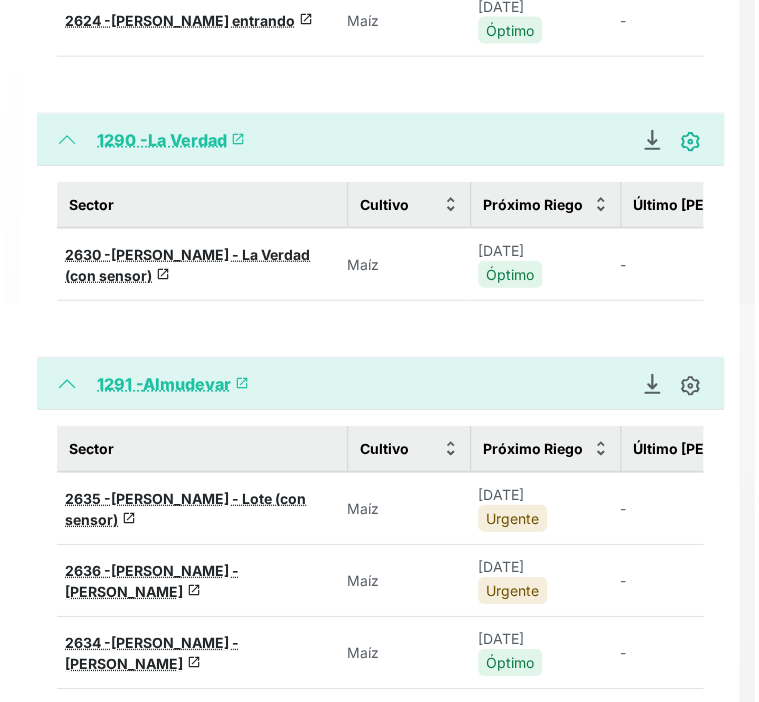 scroll, scrollTop: 1064, scrollLeft: 0, axis: vertical 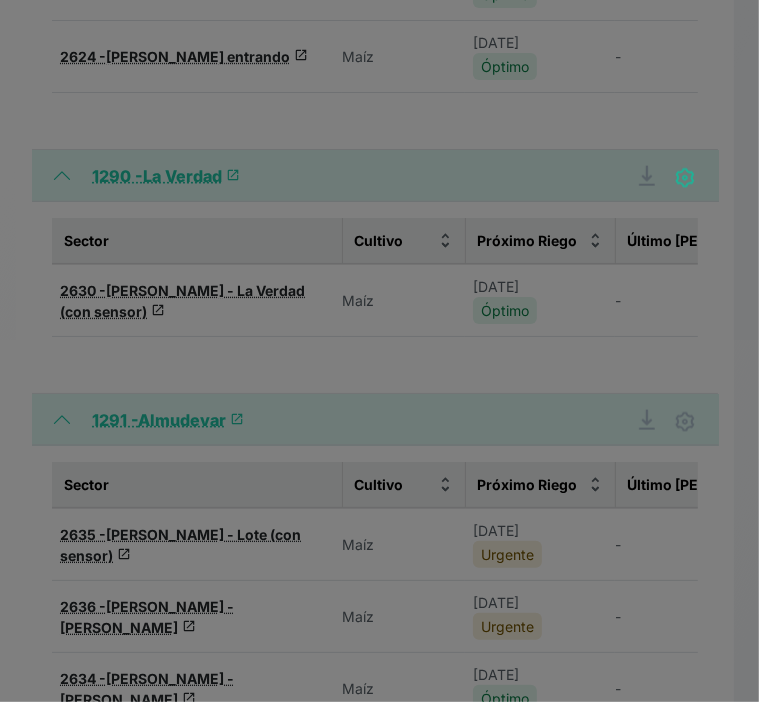 type on "La Verdad" 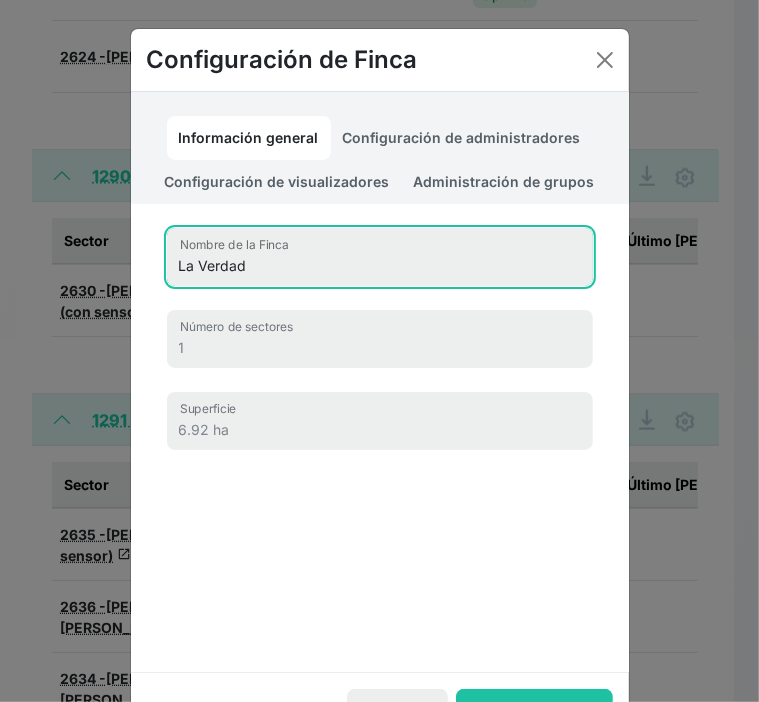 drag, startPoint x: 275, startPoint y: 305, endPoint x: 142, endPoint y: 279, distance: 135.51753 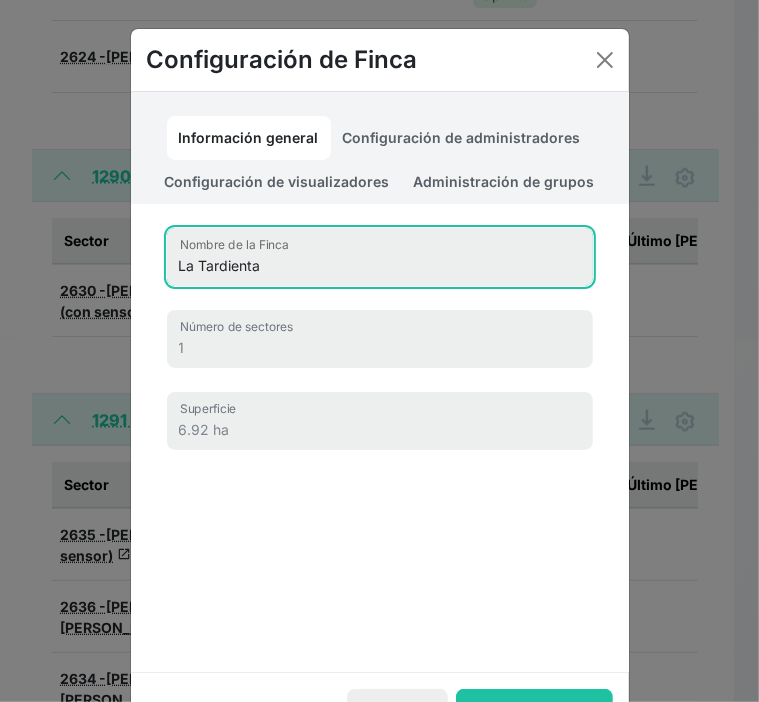 type on "La Tardienta" 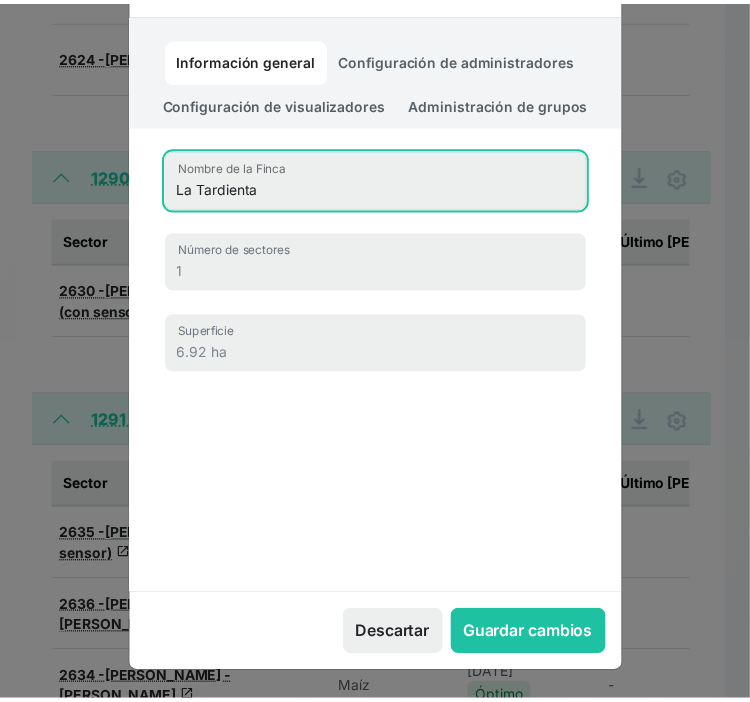scroll, scrollTop: 119, scrollLeft: 0, axis: vertical 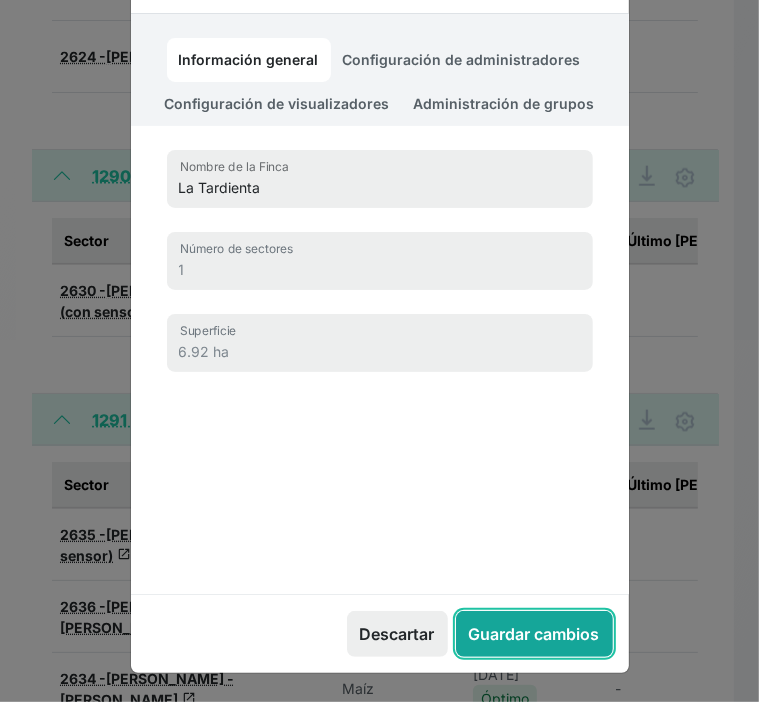 click on "Guardar cambios" at bounding box center (534, 634) 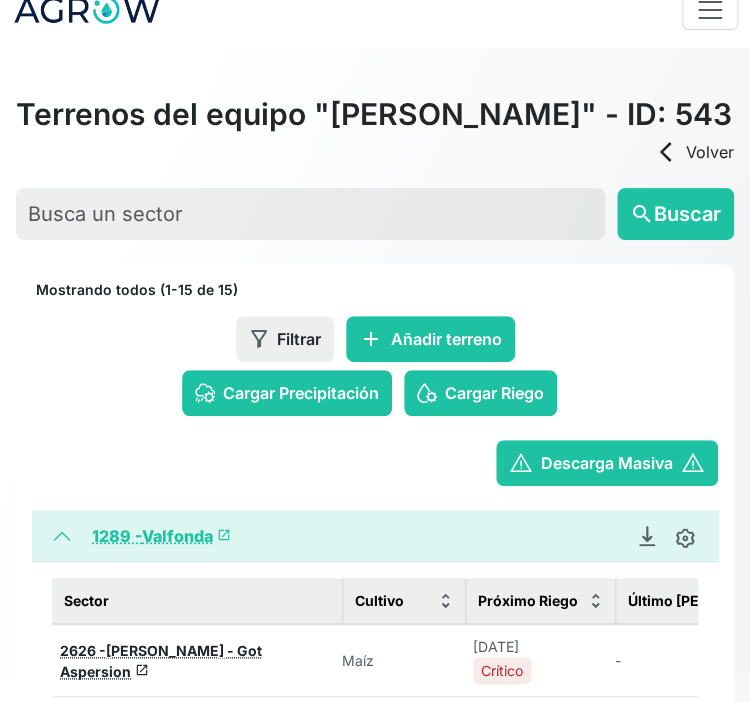 scroll, scrollTop: 0, scrollLeft: 0, axis: both 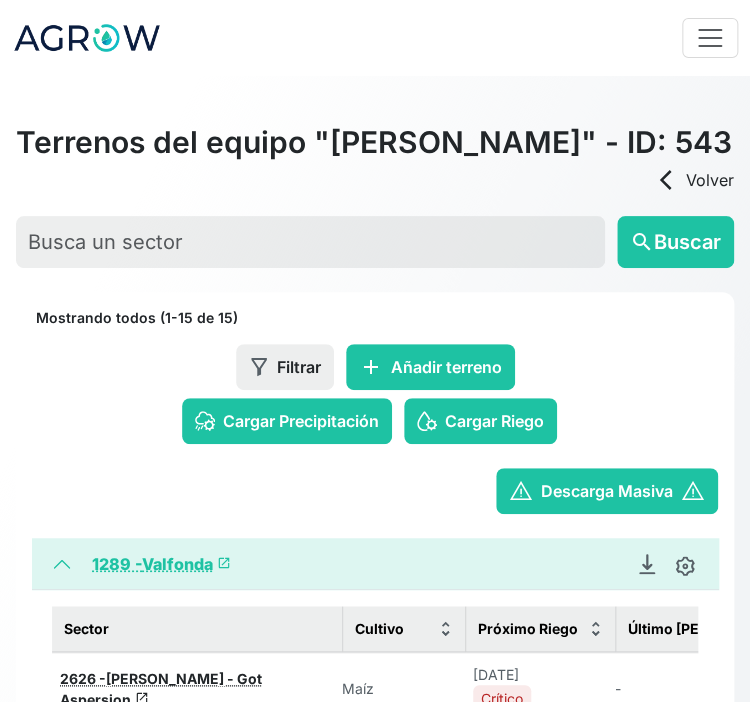 click 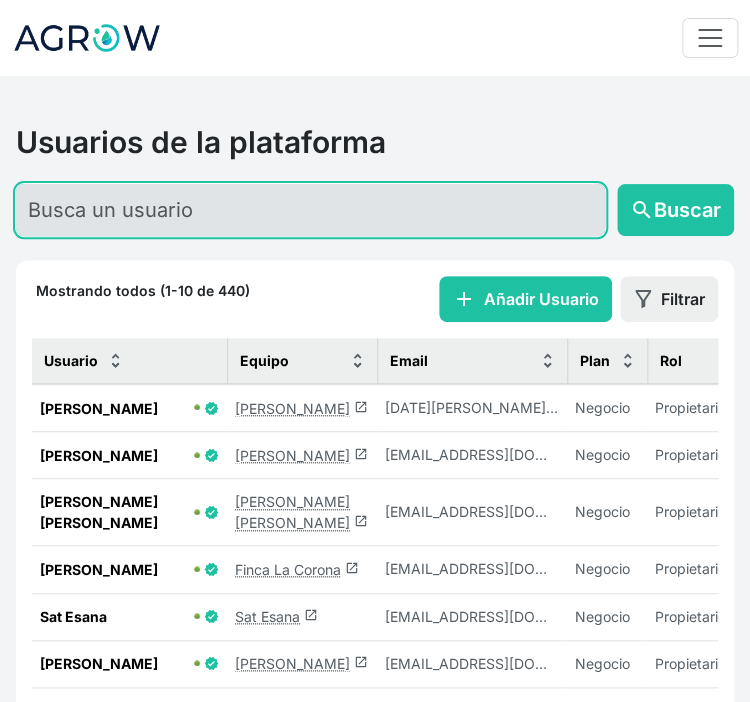 click 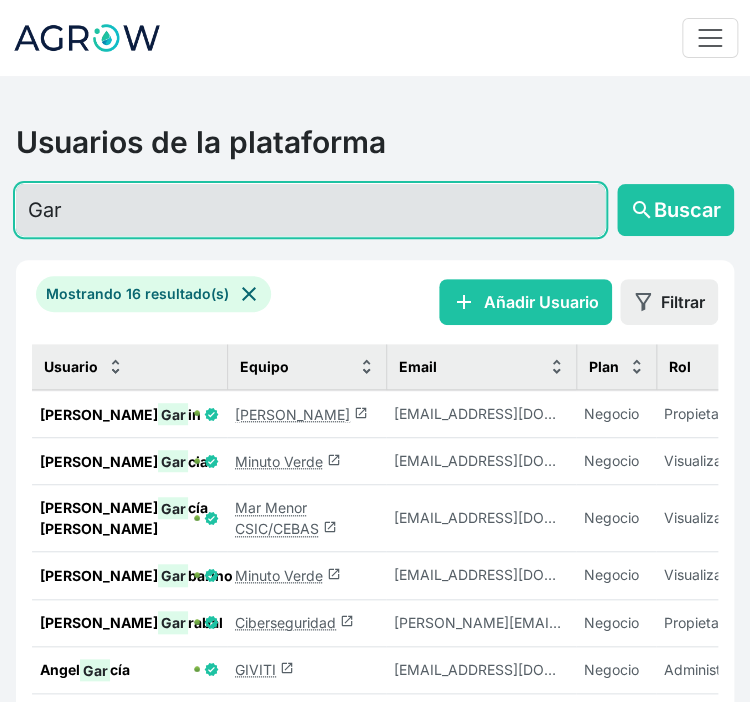 type on "Gar" 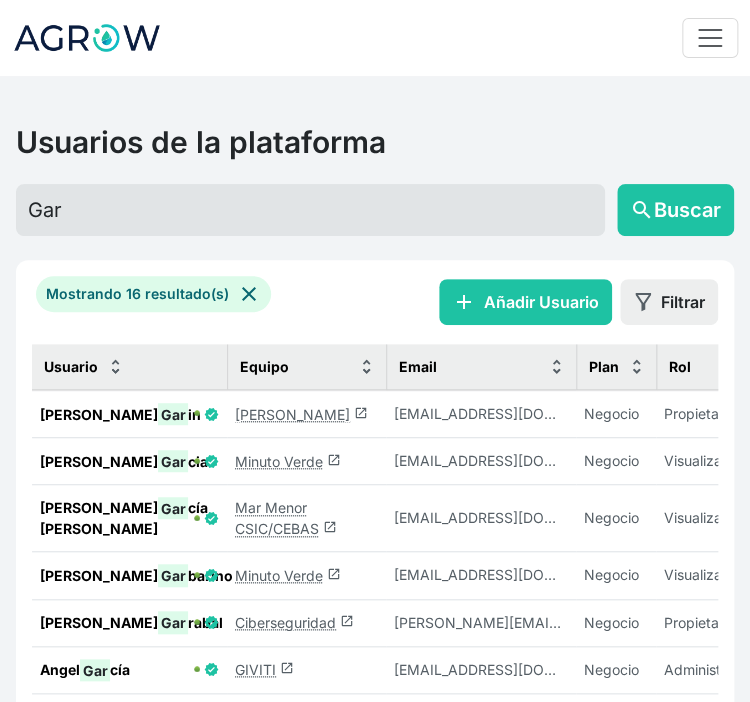 click on "[PERSON_NAME]  launch" 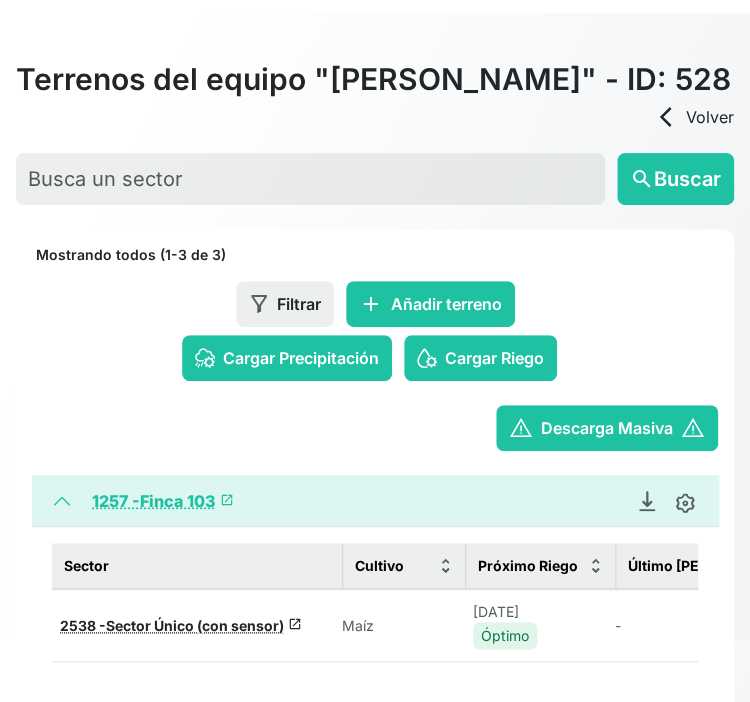 scroll, scrollTop: 0, scrollLeft: 0, axis: both 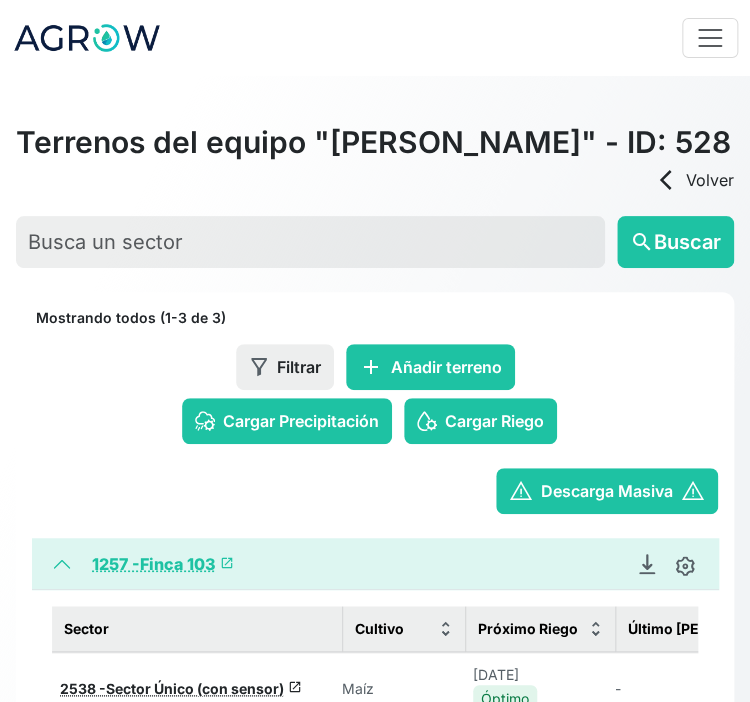 click 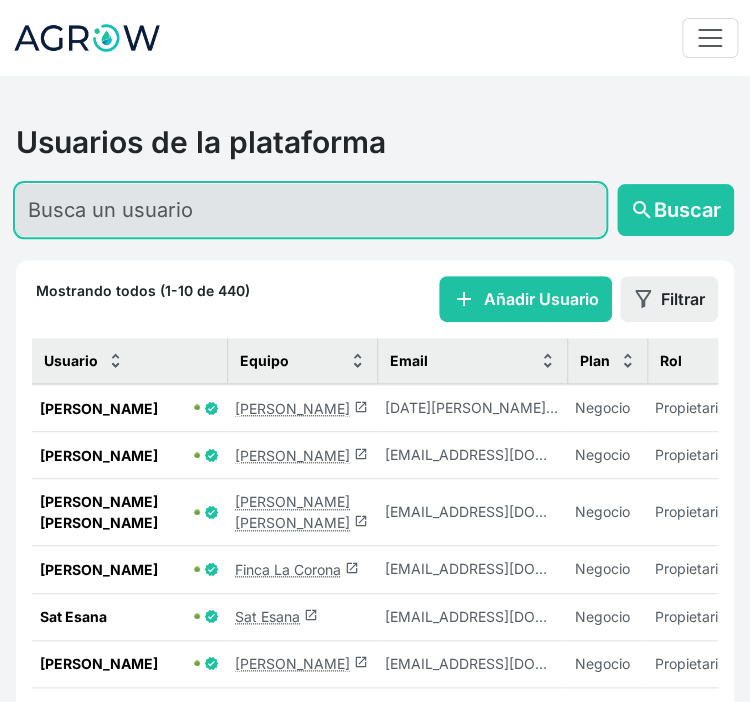 click 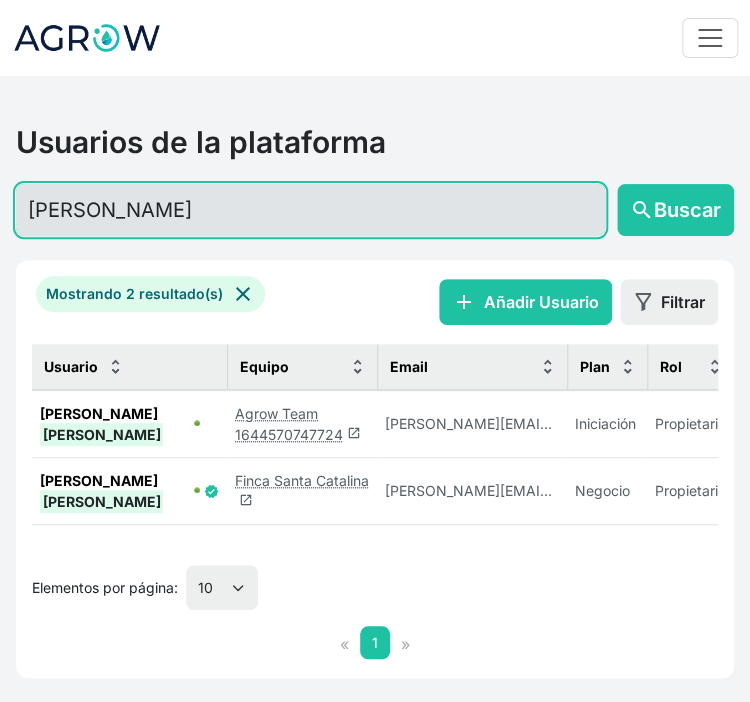 type on "[PERSON_NAME]" 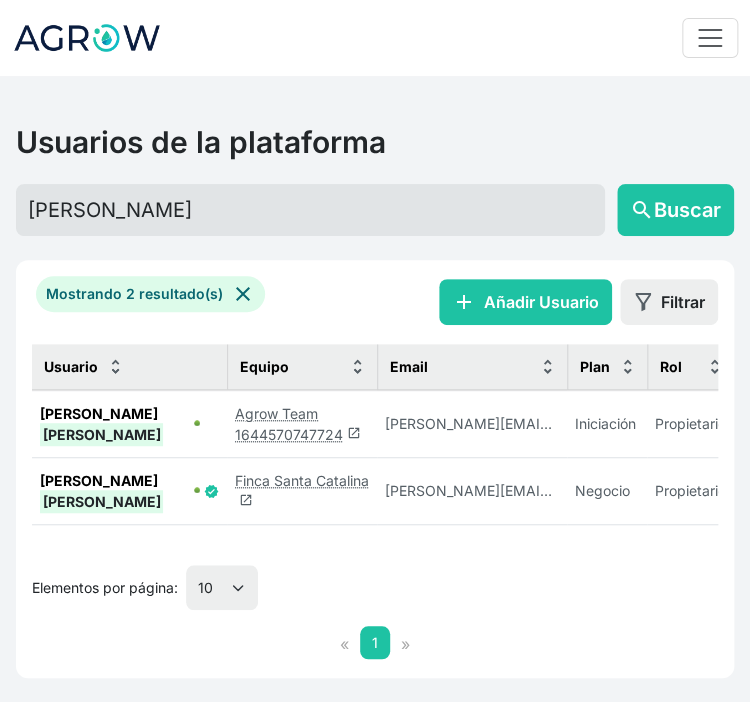 click on "Finca Santa Catalina  launch" 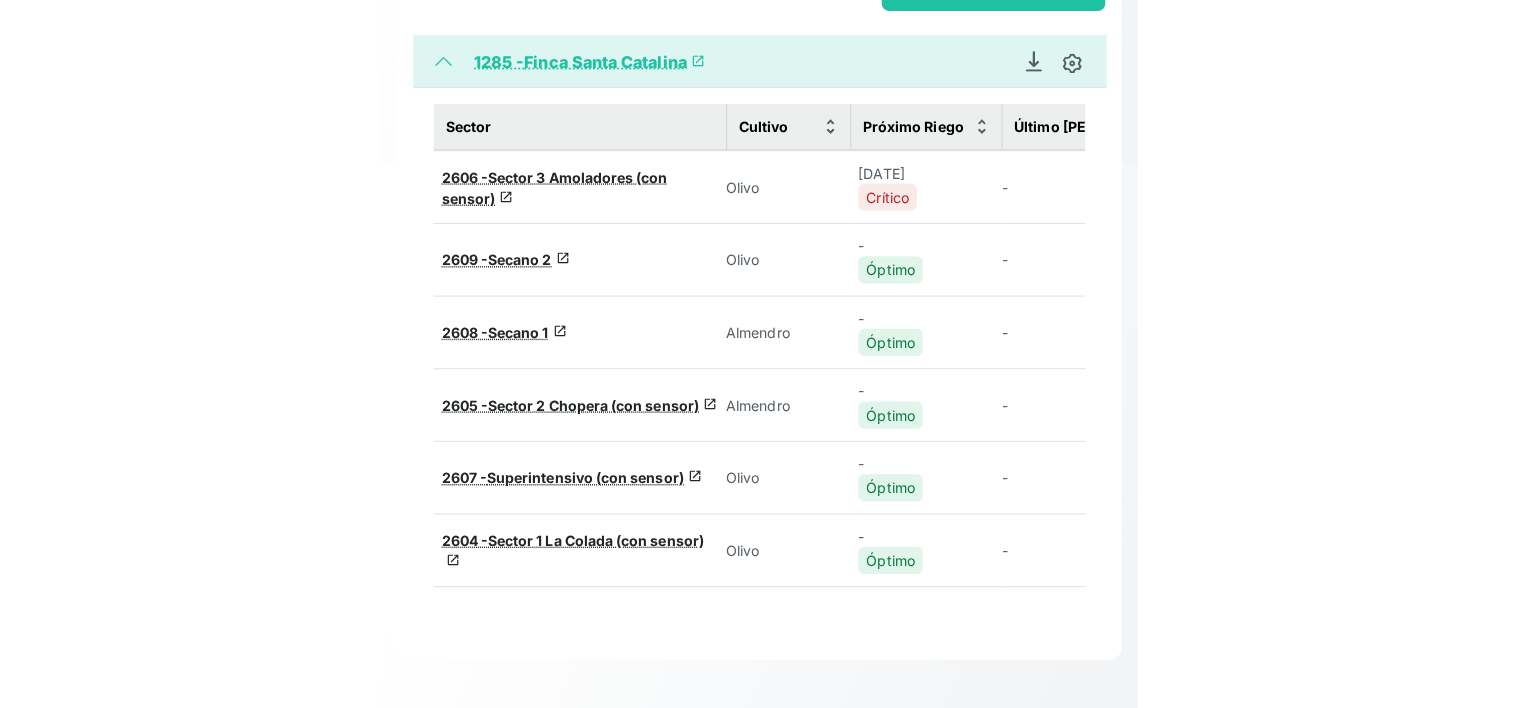 scroll, scrollTop: 350, scrollLeft: 0, axis: vertical 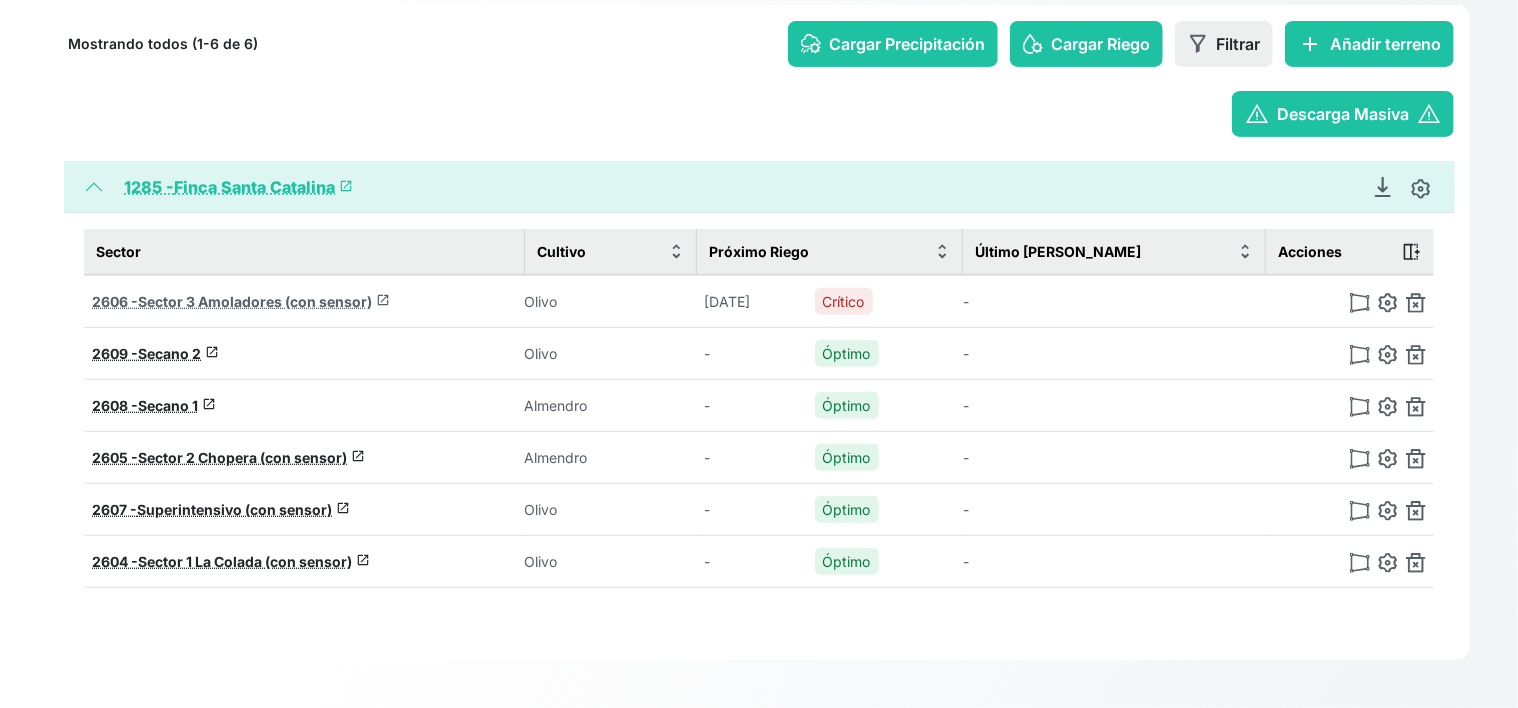 click on "Sector 3 Amoladores (con sensor)" at bounding box center (255, 301) 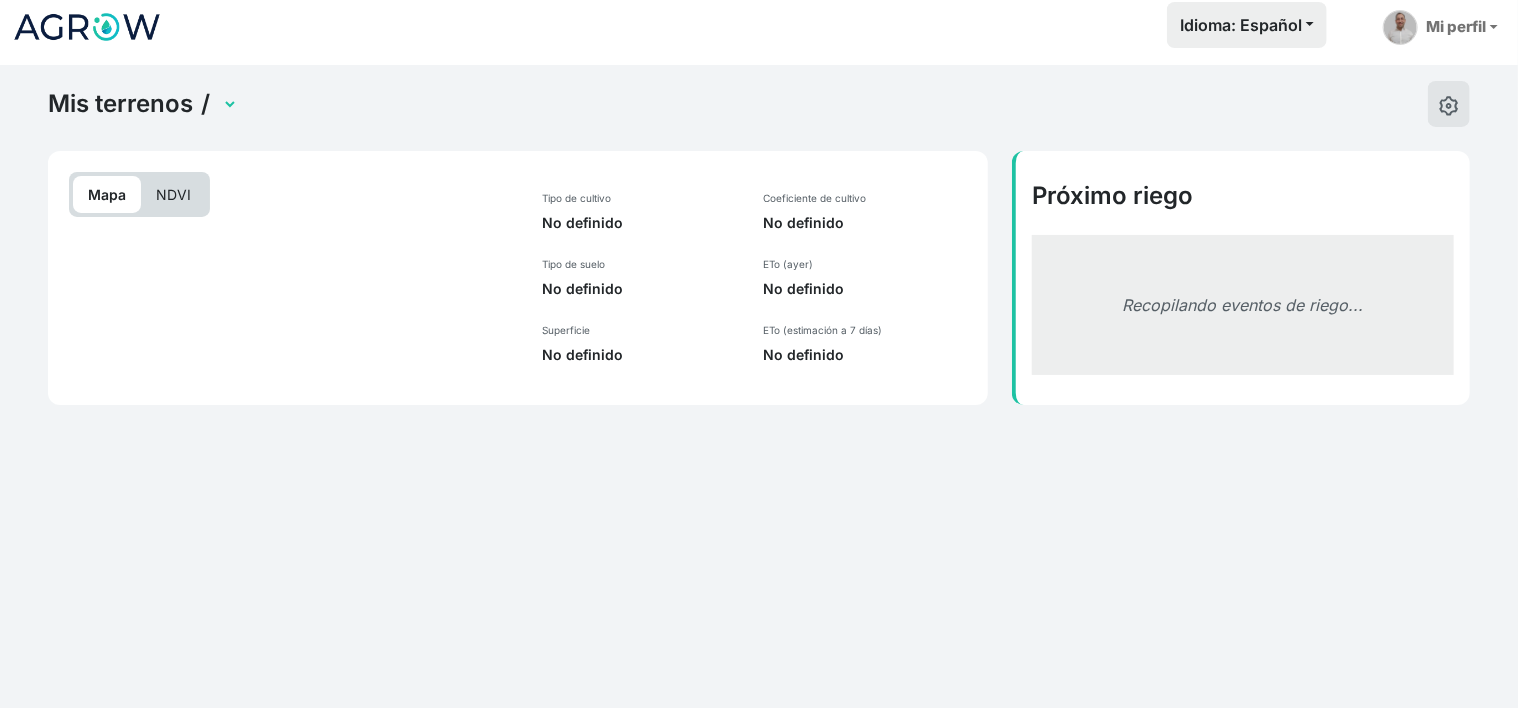 scroll, scrollTop: 16, scrollLeft: 0, axis: vertical 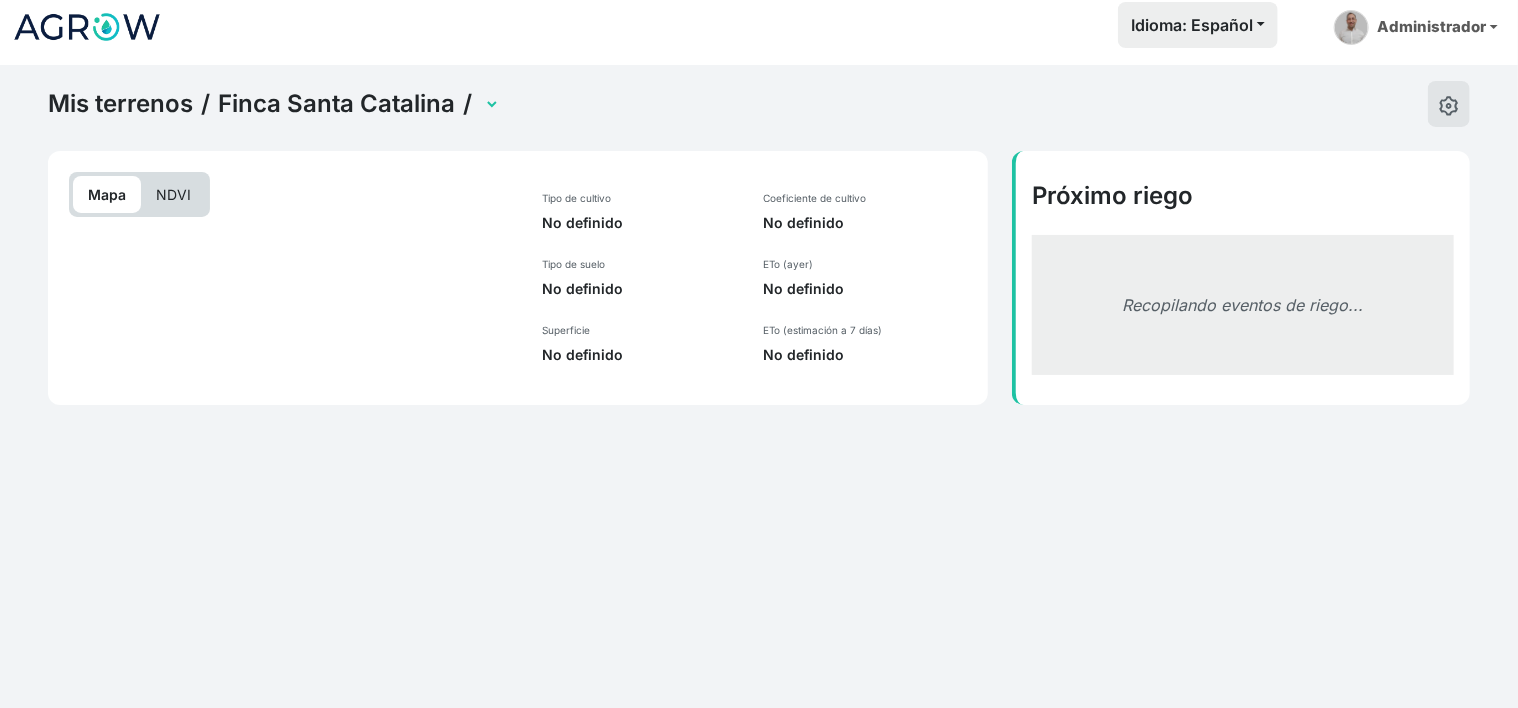 select on "2606" 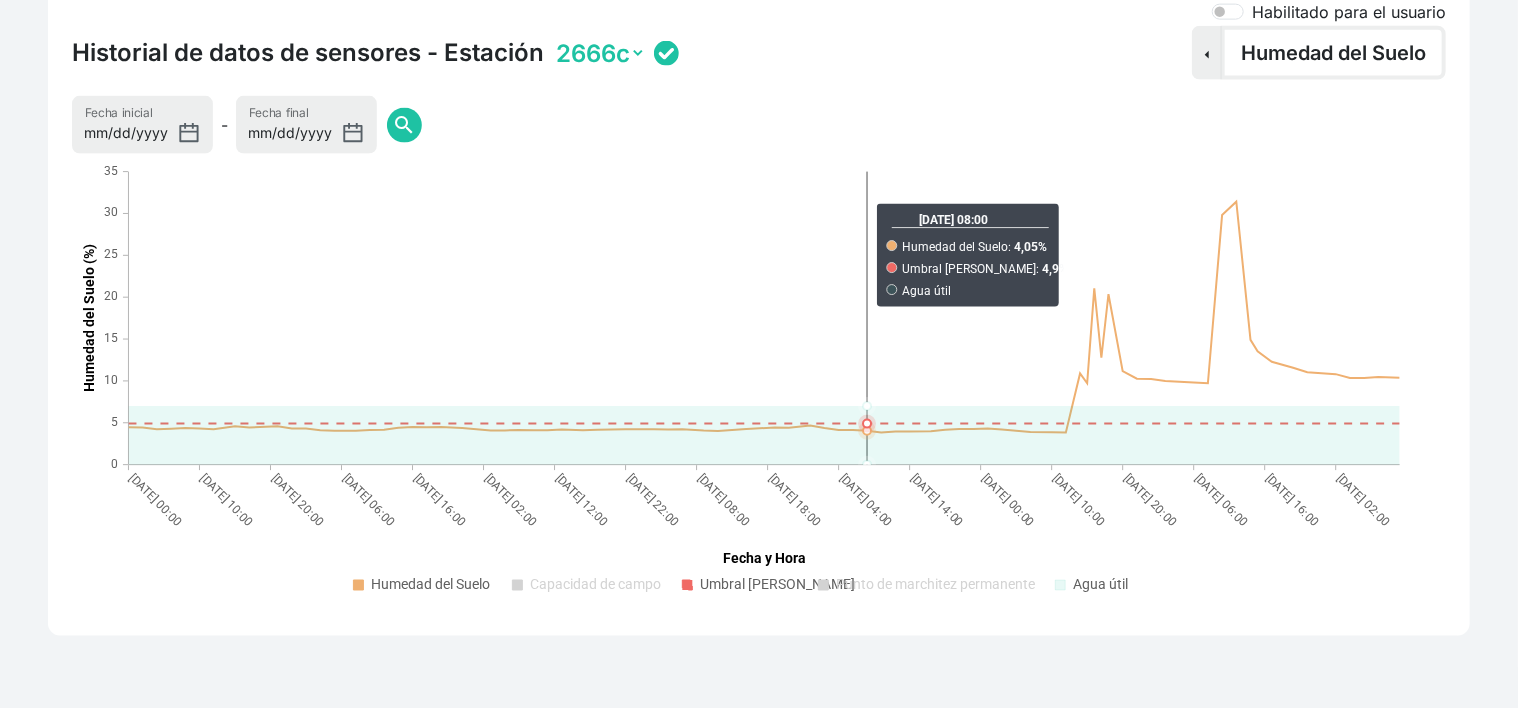 scroll, scrollTop: 1593, scrollLeft: 0, axis: vertical 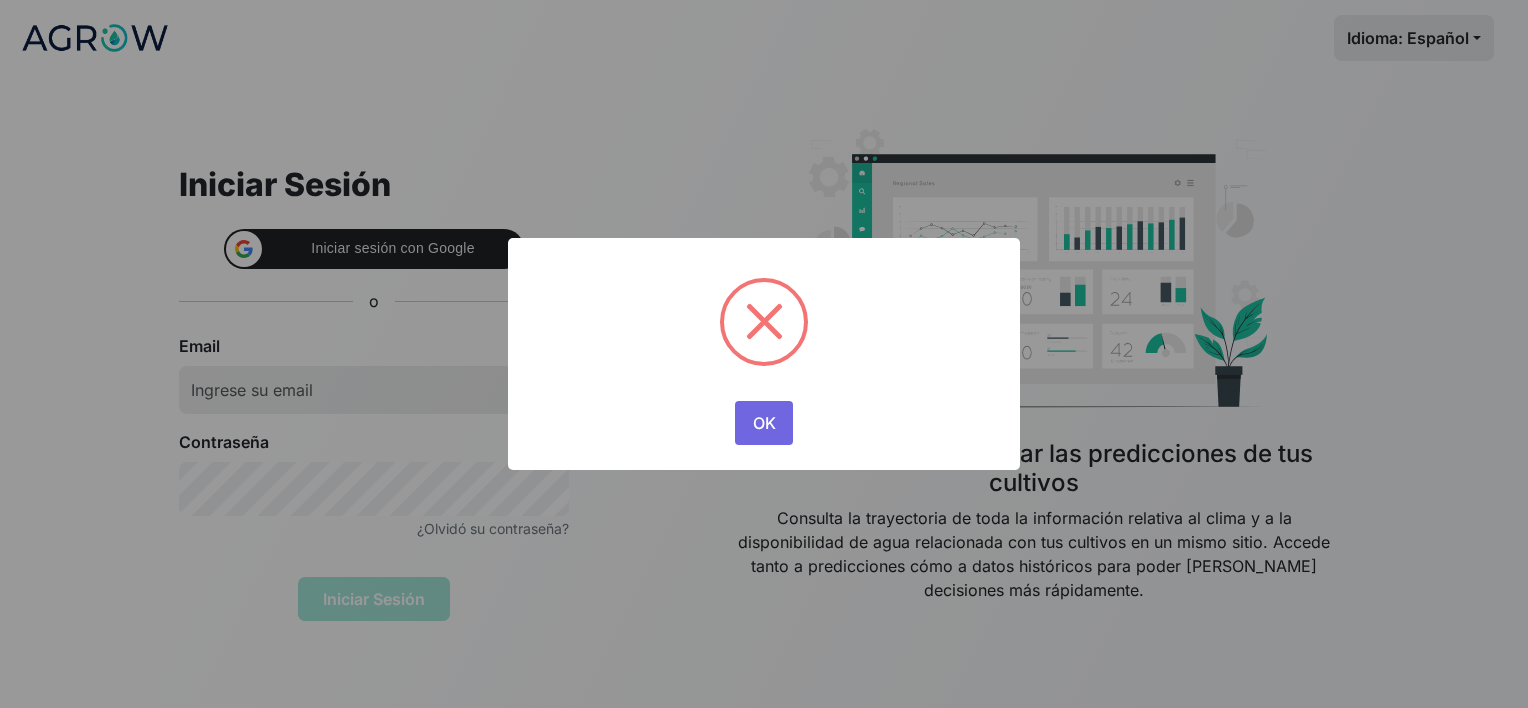 type 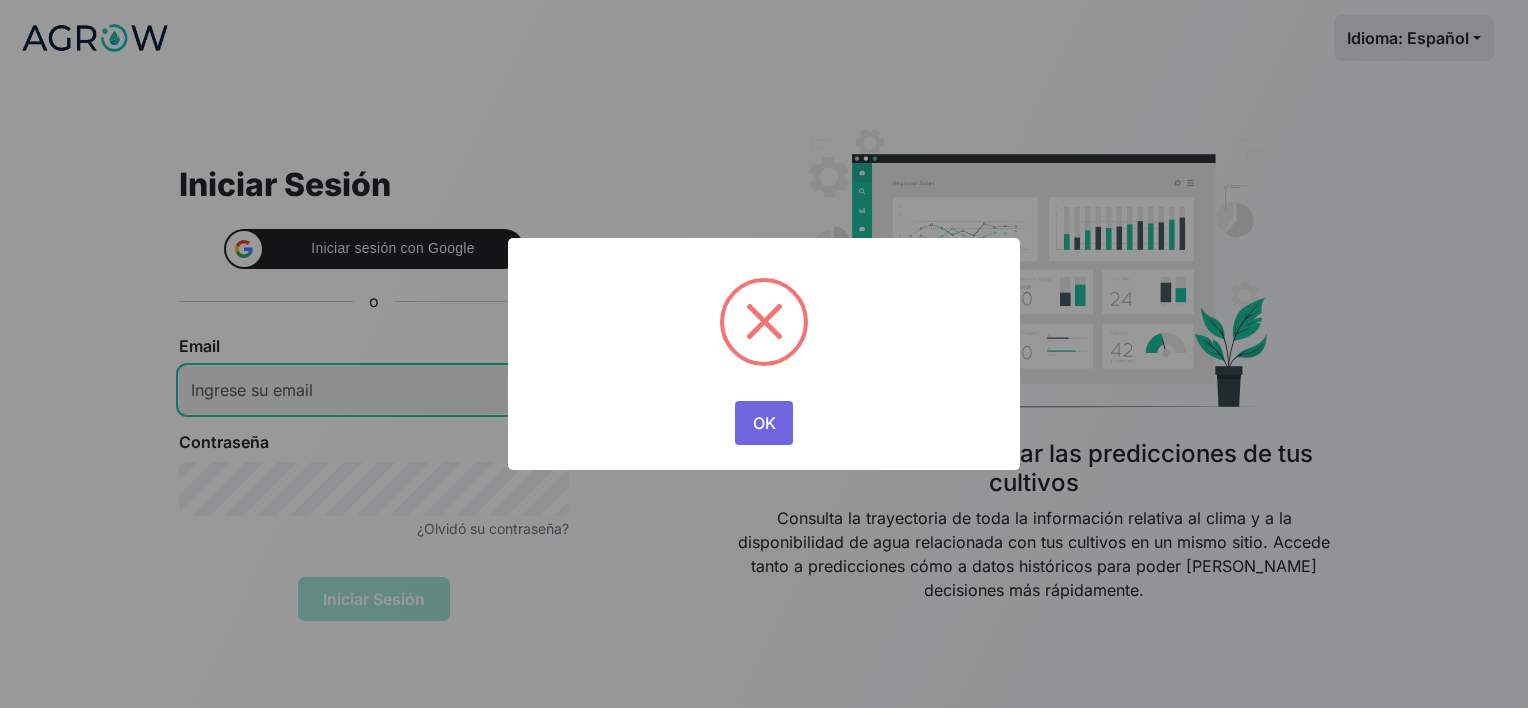 type on "[PERSON_NAME][EMAIL_ADDRESS][DOMAIN_NAME]" 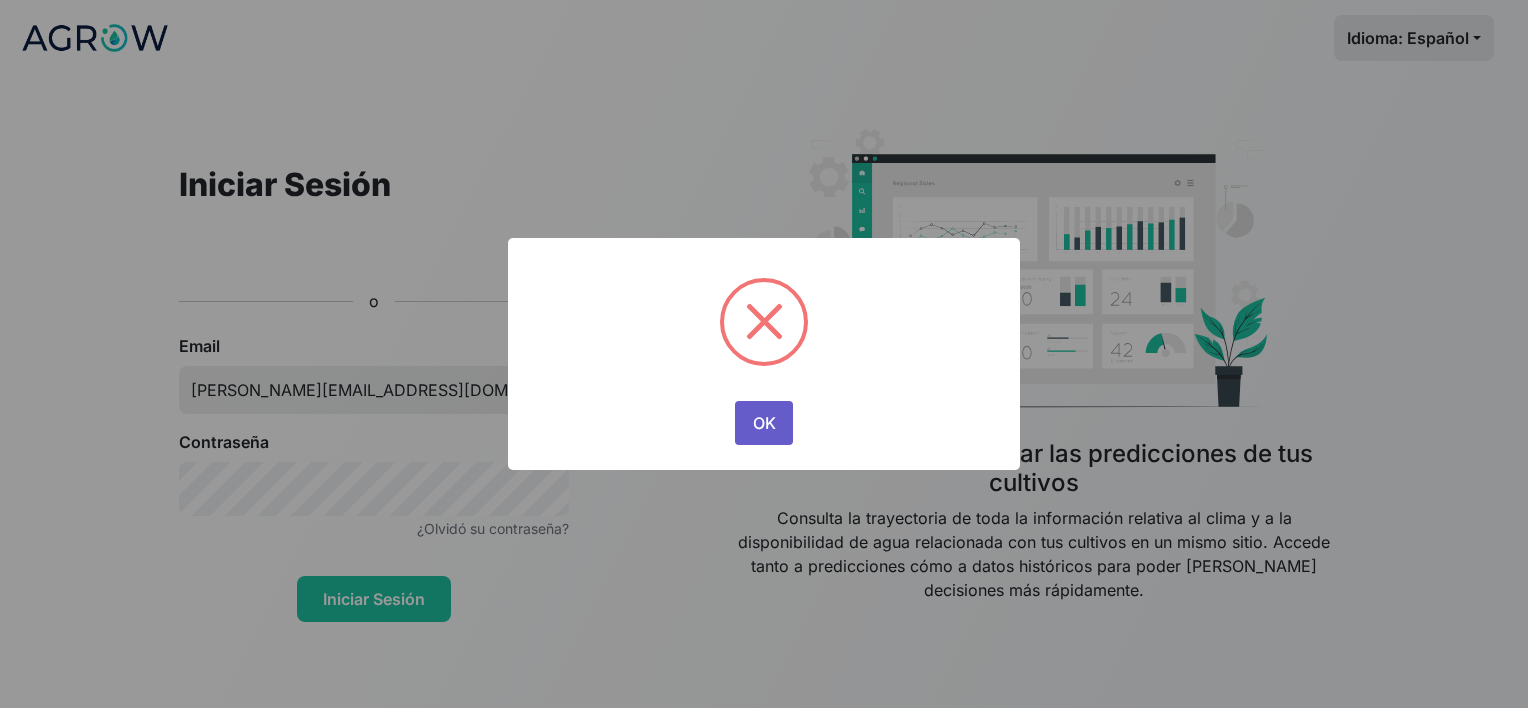 click on "OK" at bounding box center [764, 423] 